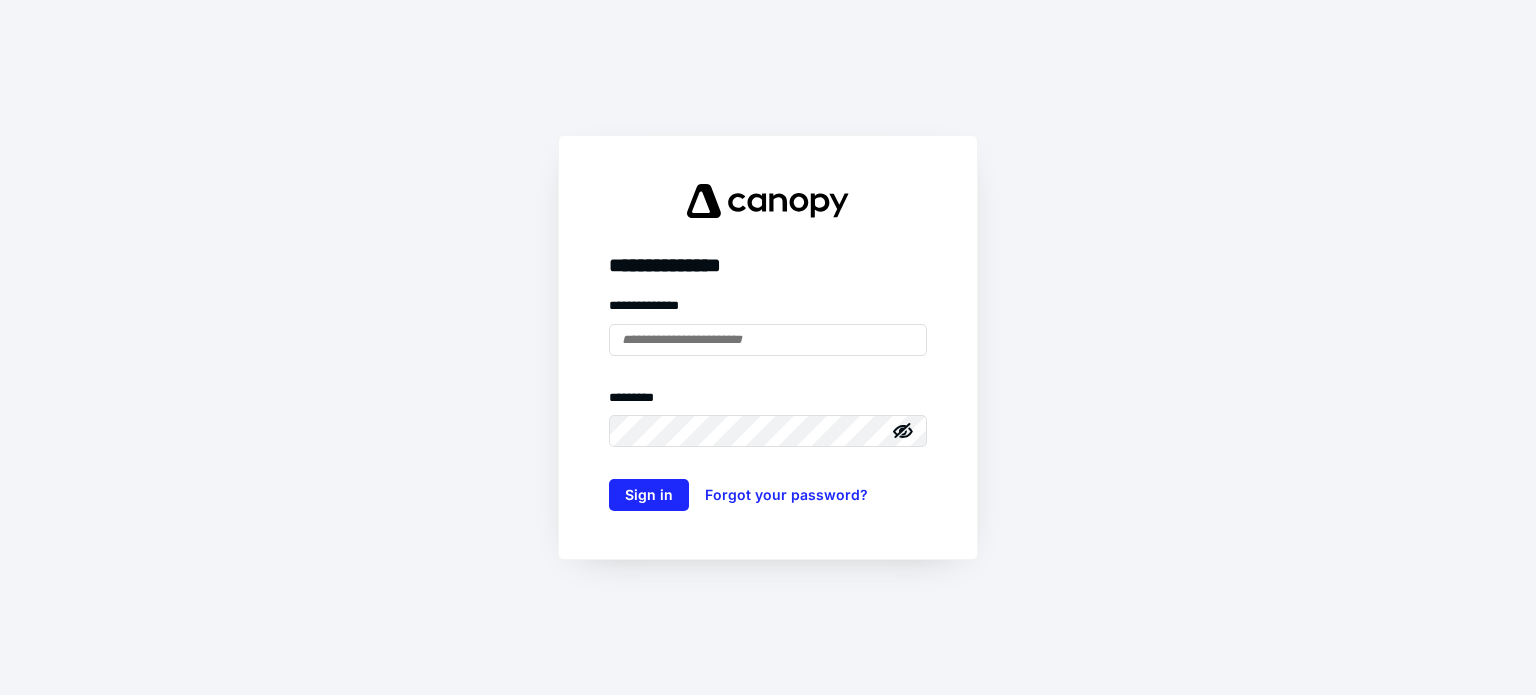 scroll, scrollTop: 0, scrollLeft: 0, axis: both 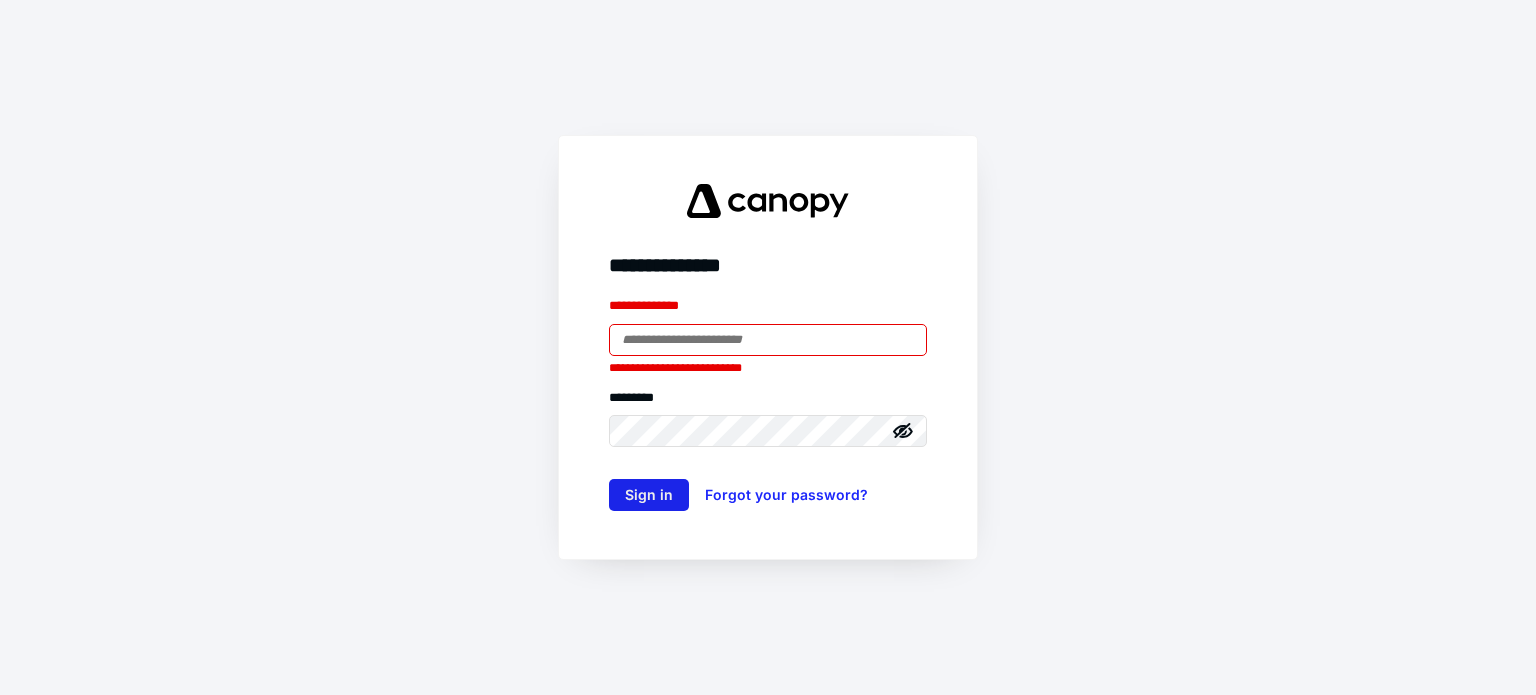 type on "**********" 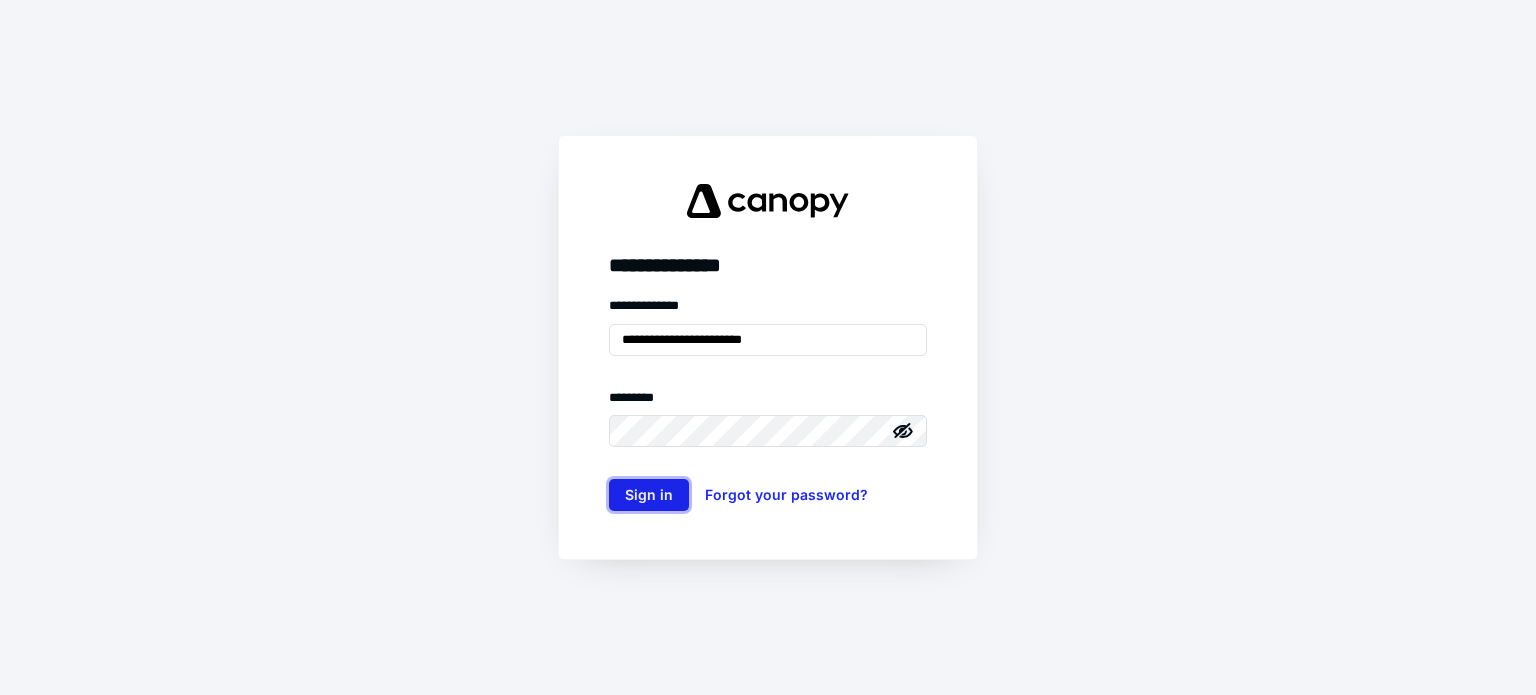 click on "Sign in" at bounding box center (649, 495) 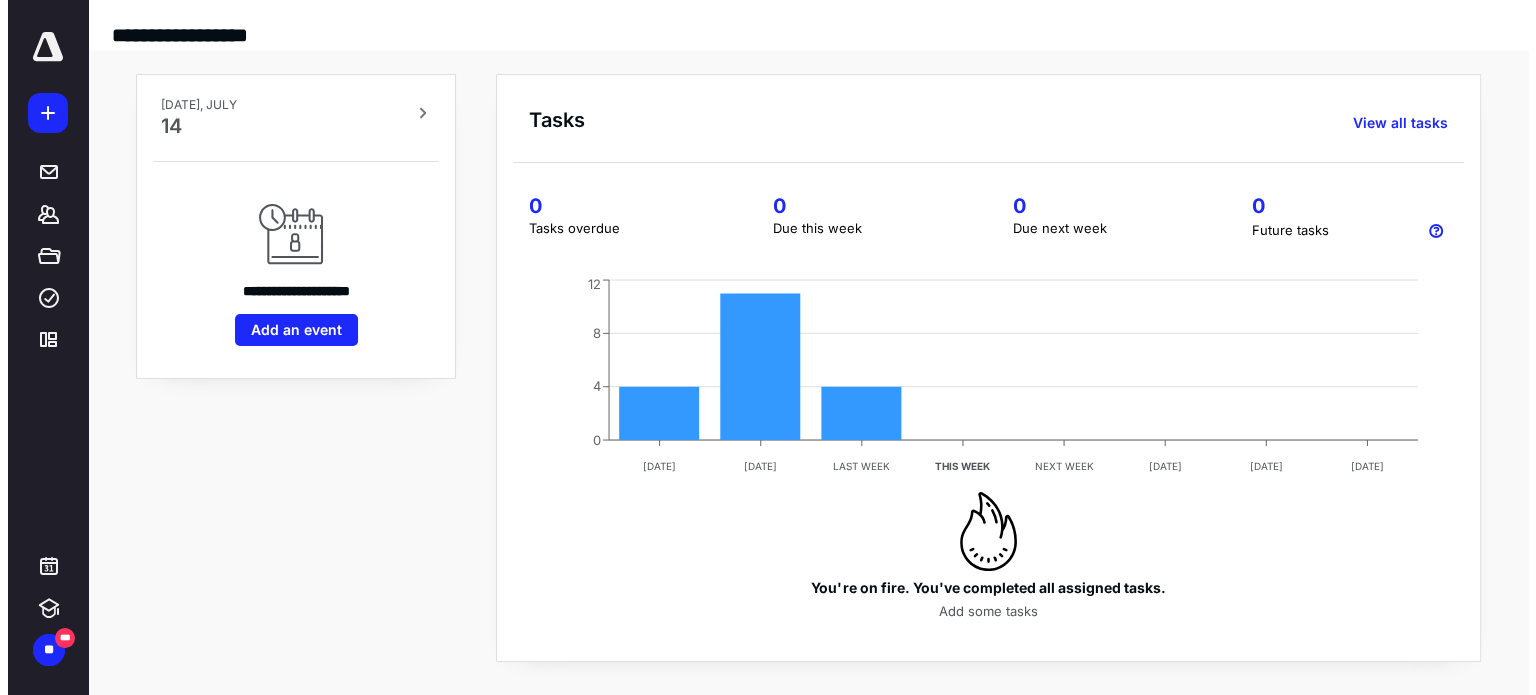 scroll, scrollTop: 0, scrollLeft: 0, axis: both 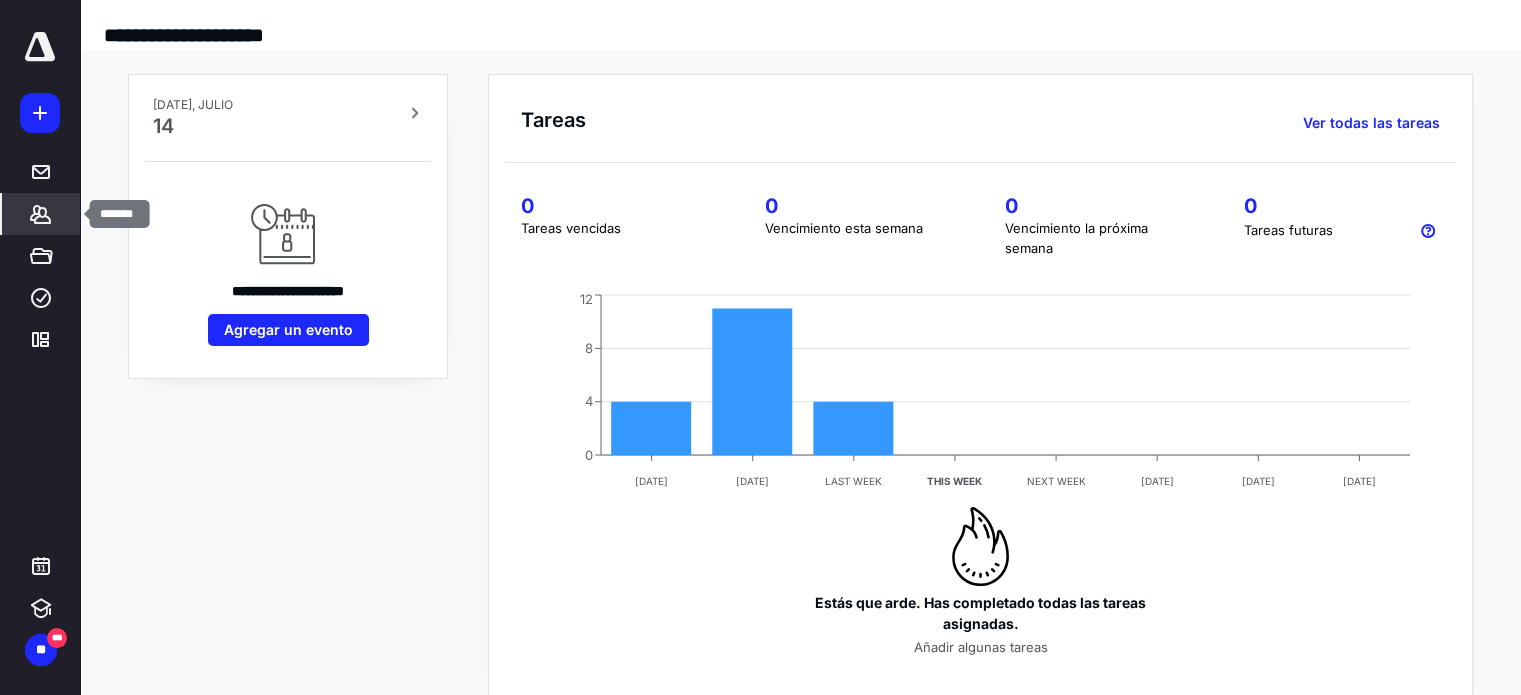 click 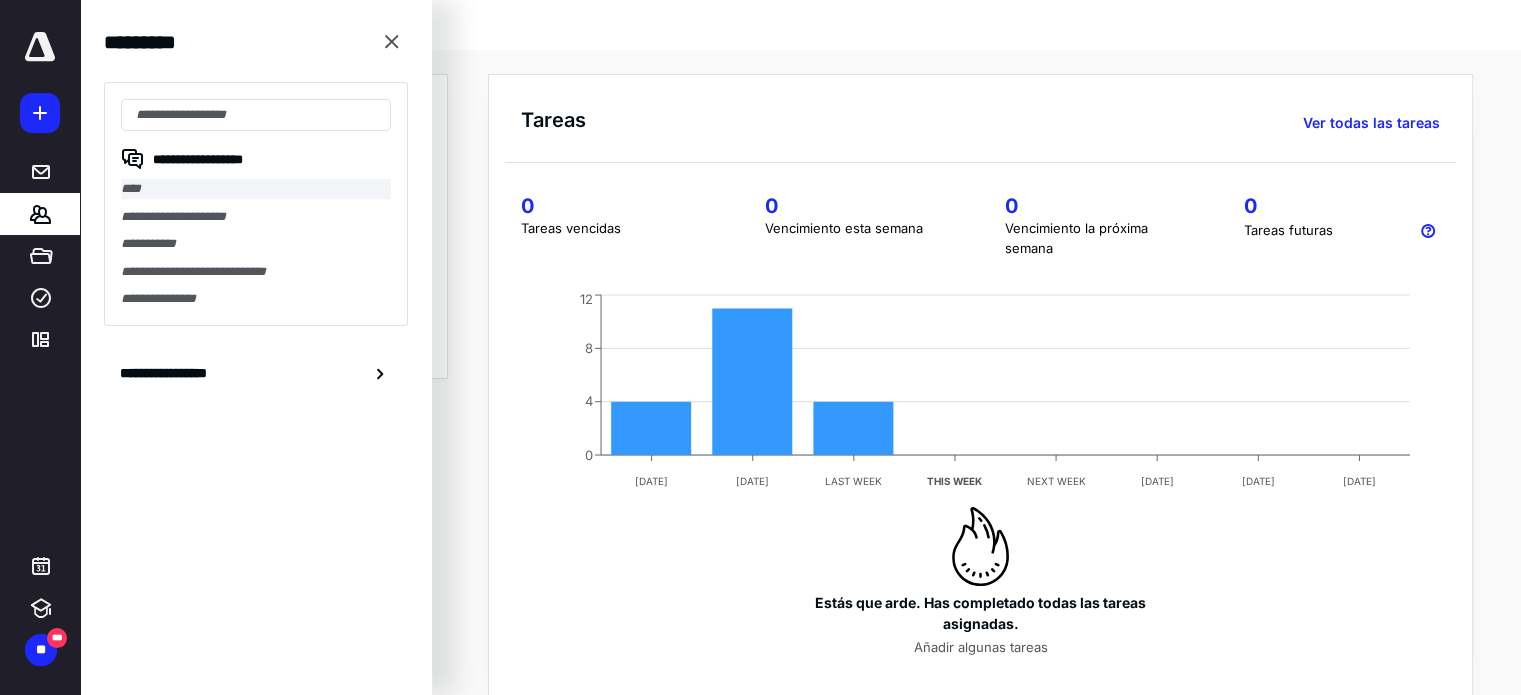 click on "****" at bounding box center [256, 189] 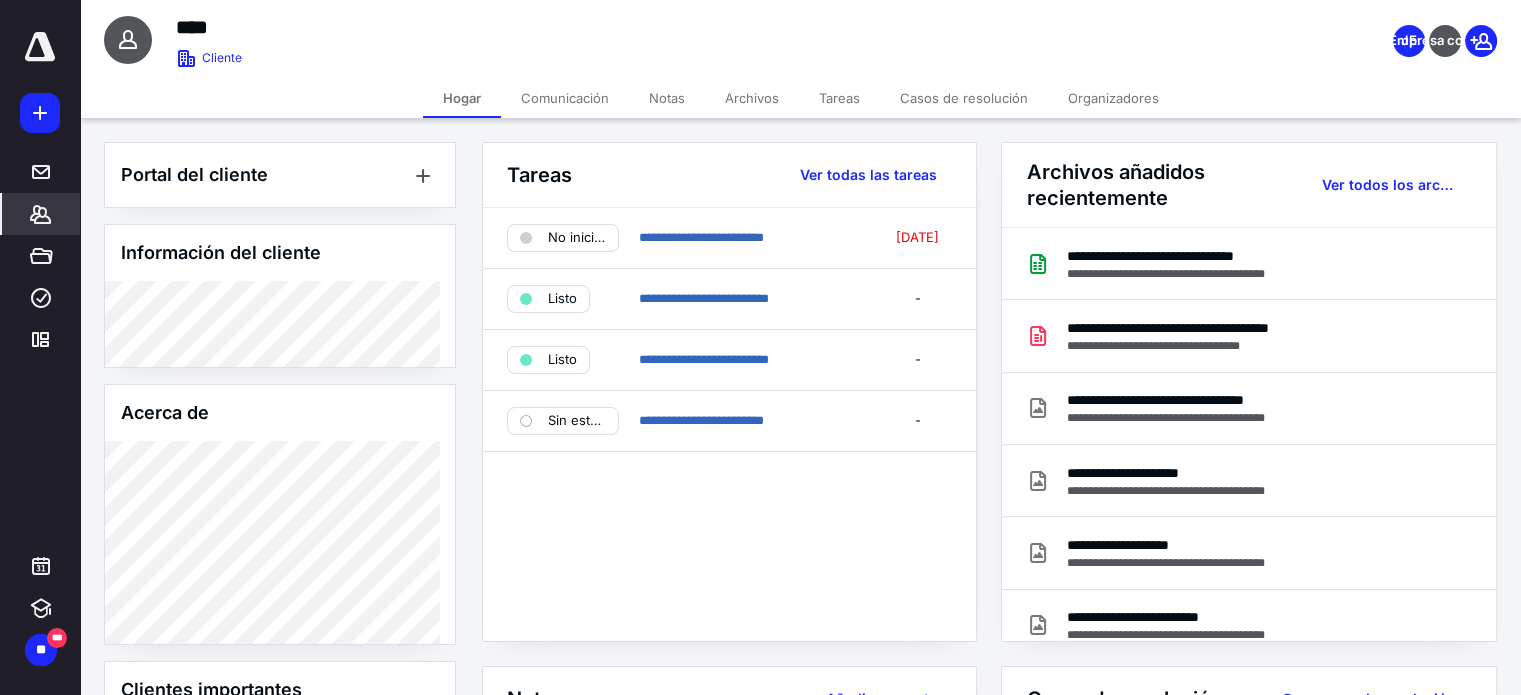 click on "Tareas" at bounding box center [839, 98] 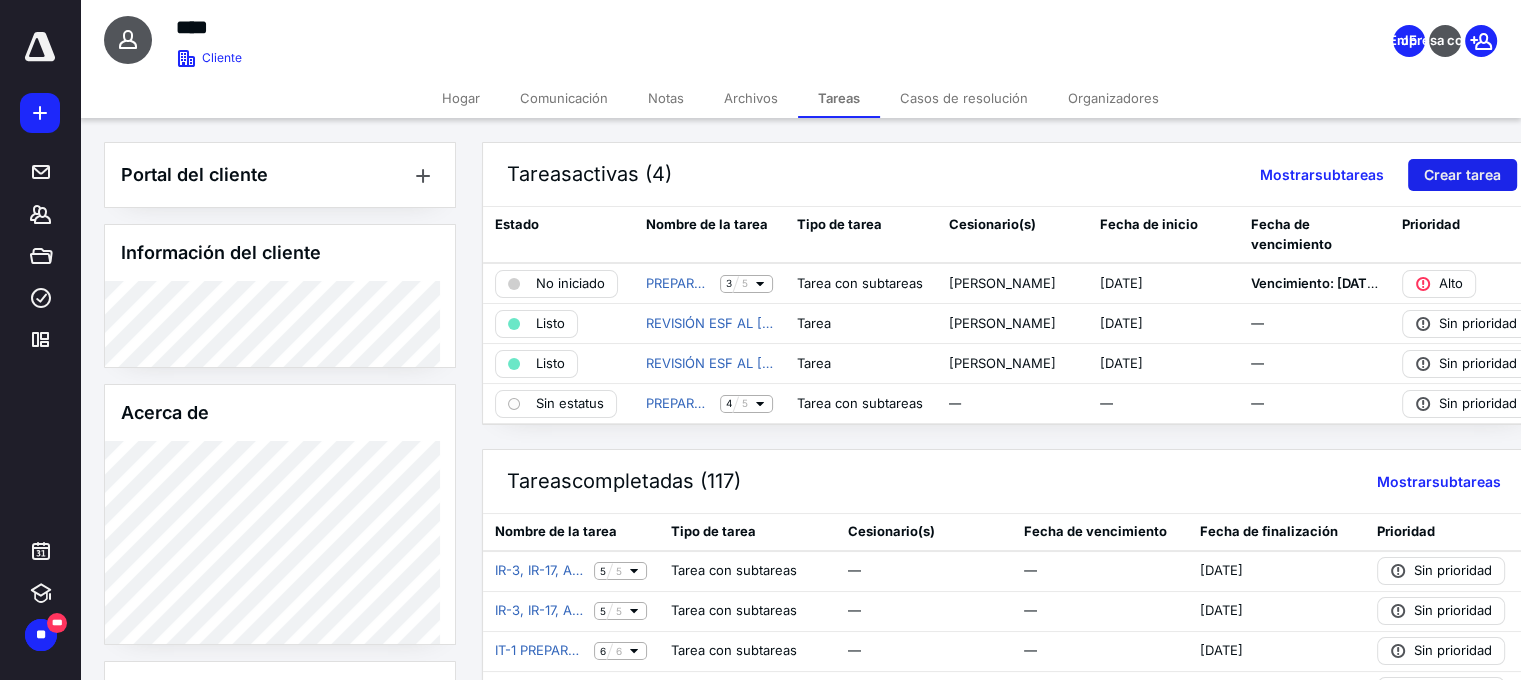 click on "Crear tarea" at bounding box center (1462, 175) 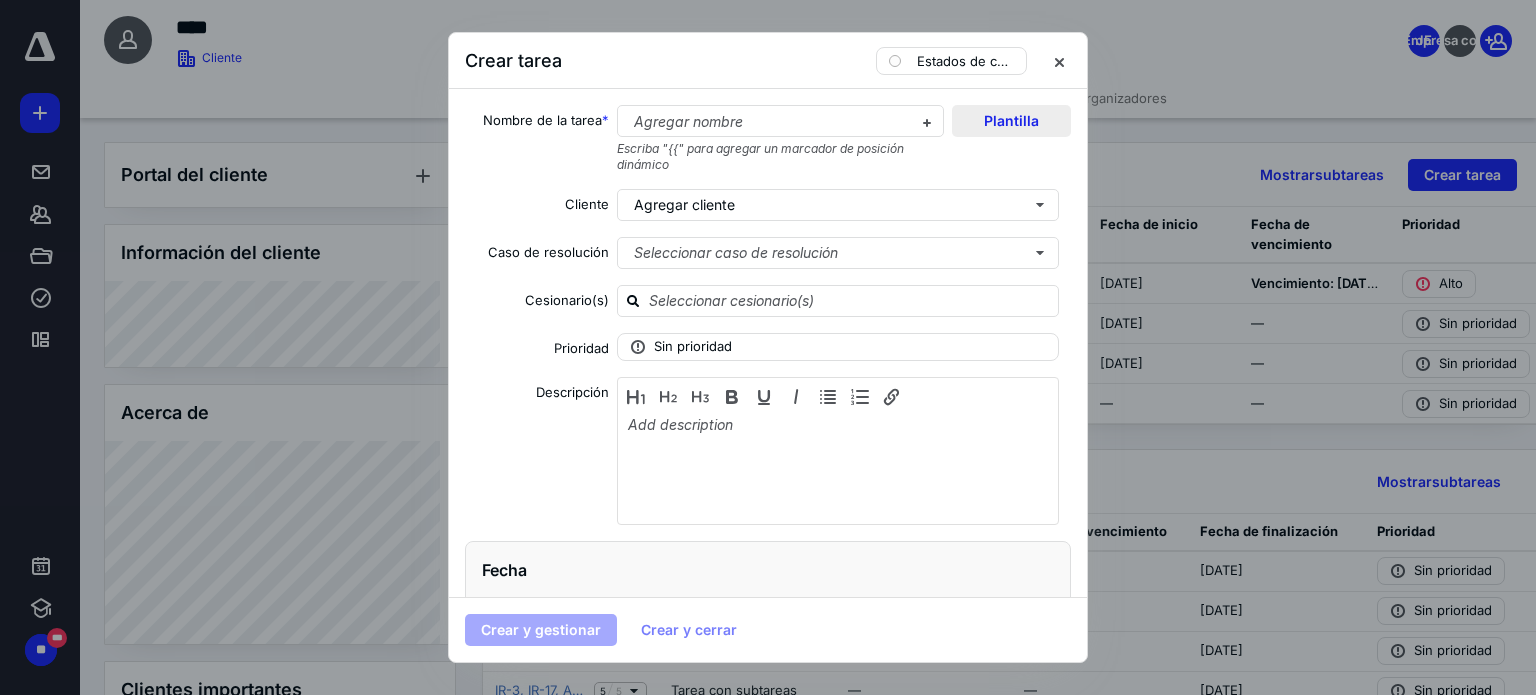 click on "Plantilla" at bounding box center (1011, 121) 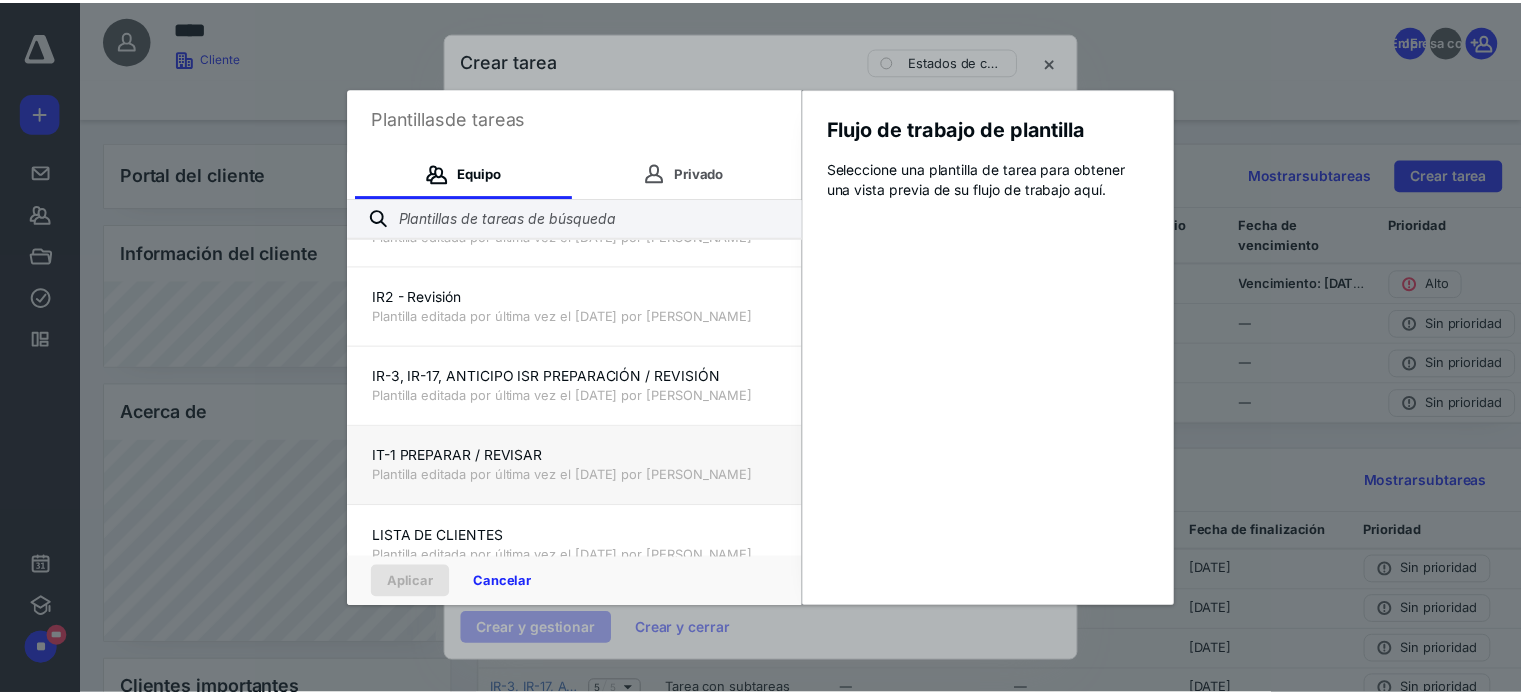 scroll, scrollTop: 500, scrollLeft: 0, axis: vertical 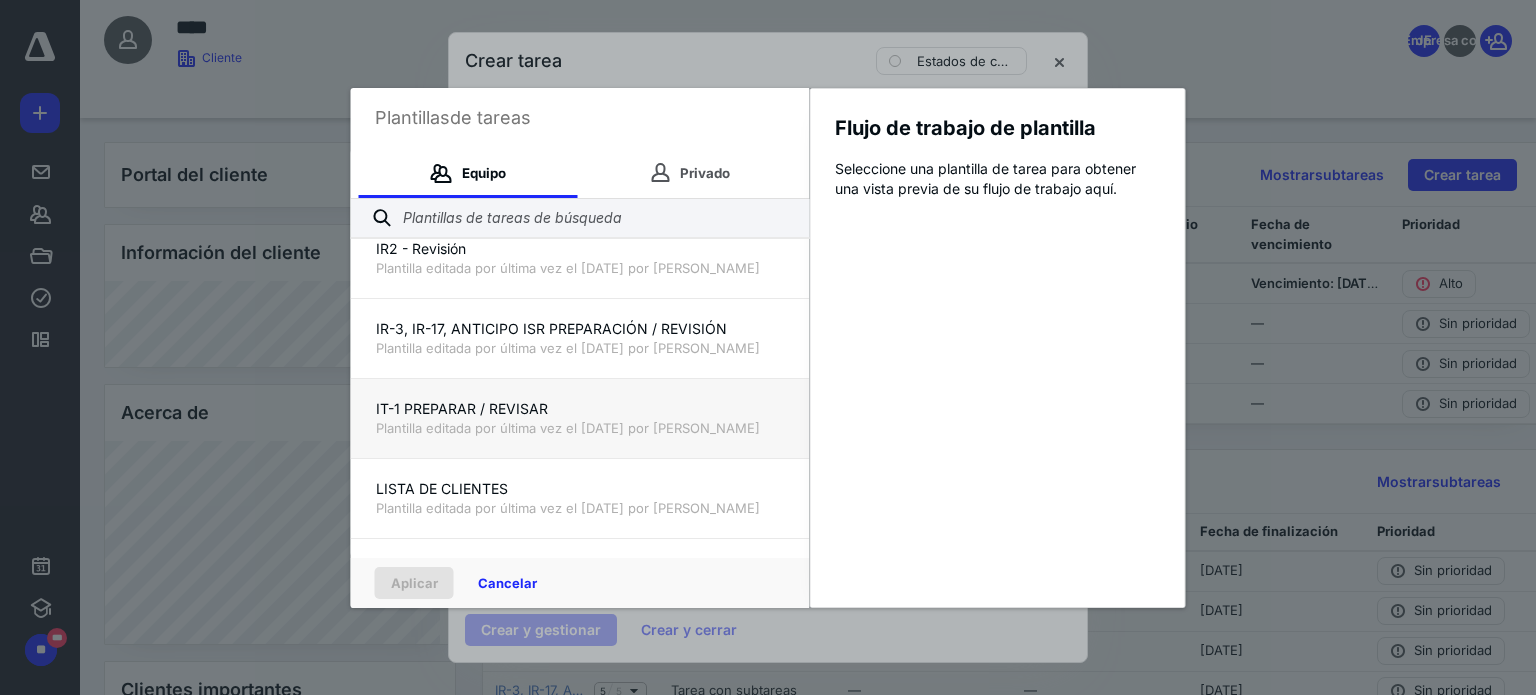 click on "IT-1 PREPARAR / REVISAR" at bounding box center [462, 408] 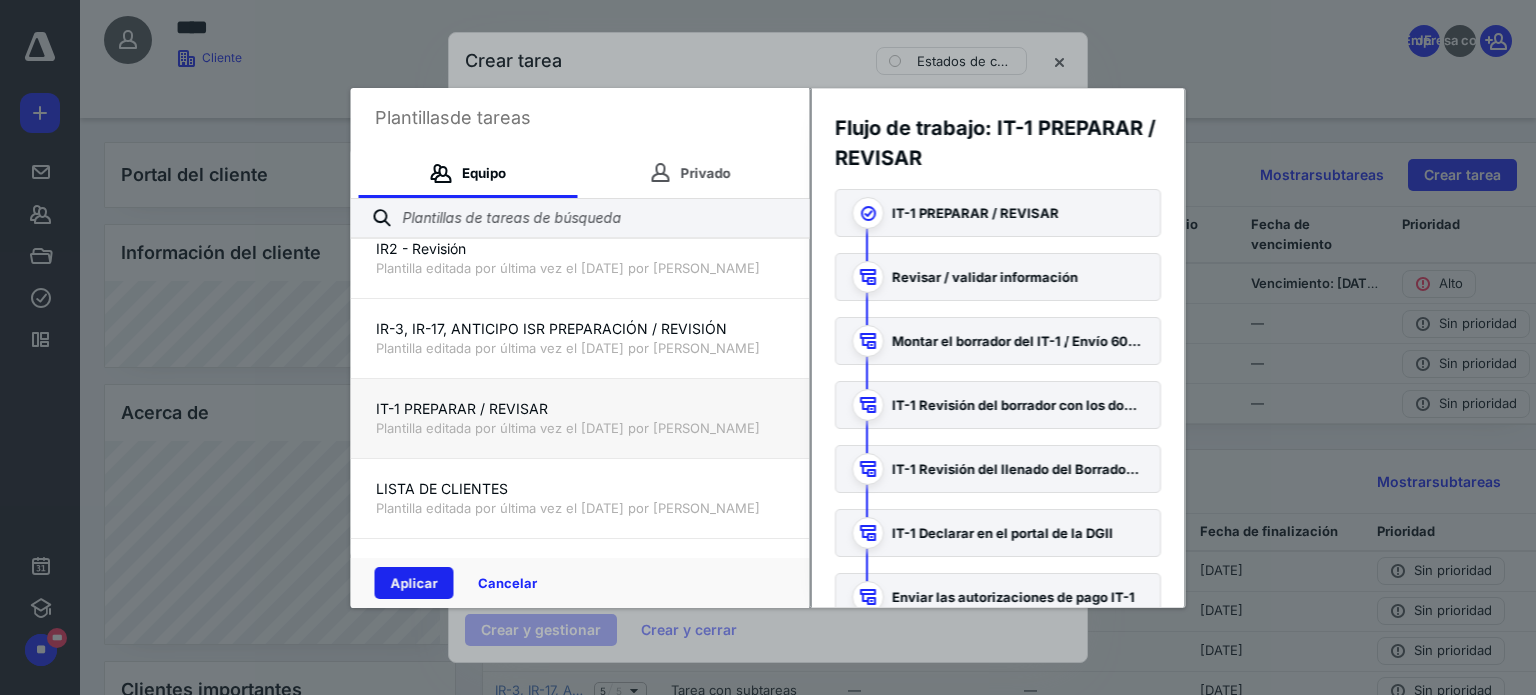 click on "Aplicar" at bounding box center (414, 583) 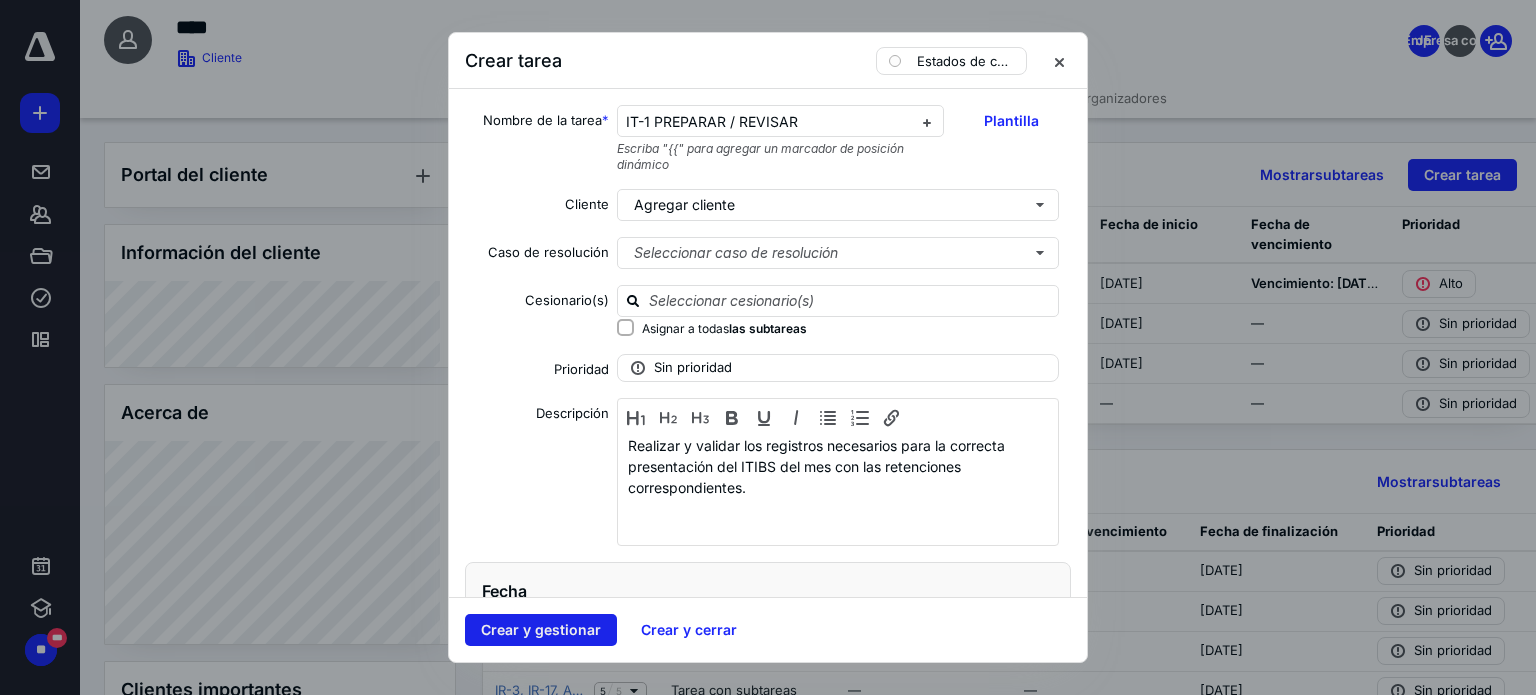 click on "Crear y gestionar" at bounding box center [541, 630] 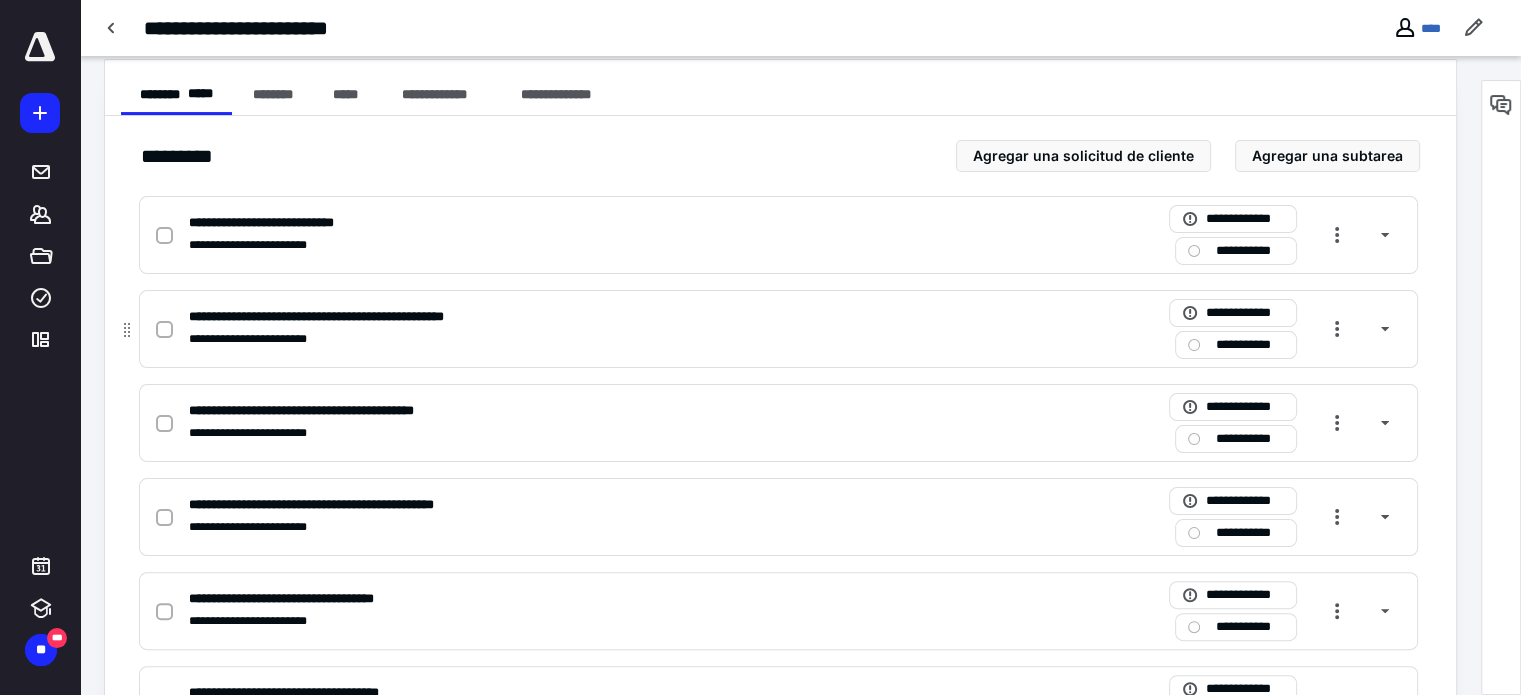 scroll, scrollTop: 400, scrollLeft: 0, axis: vertical 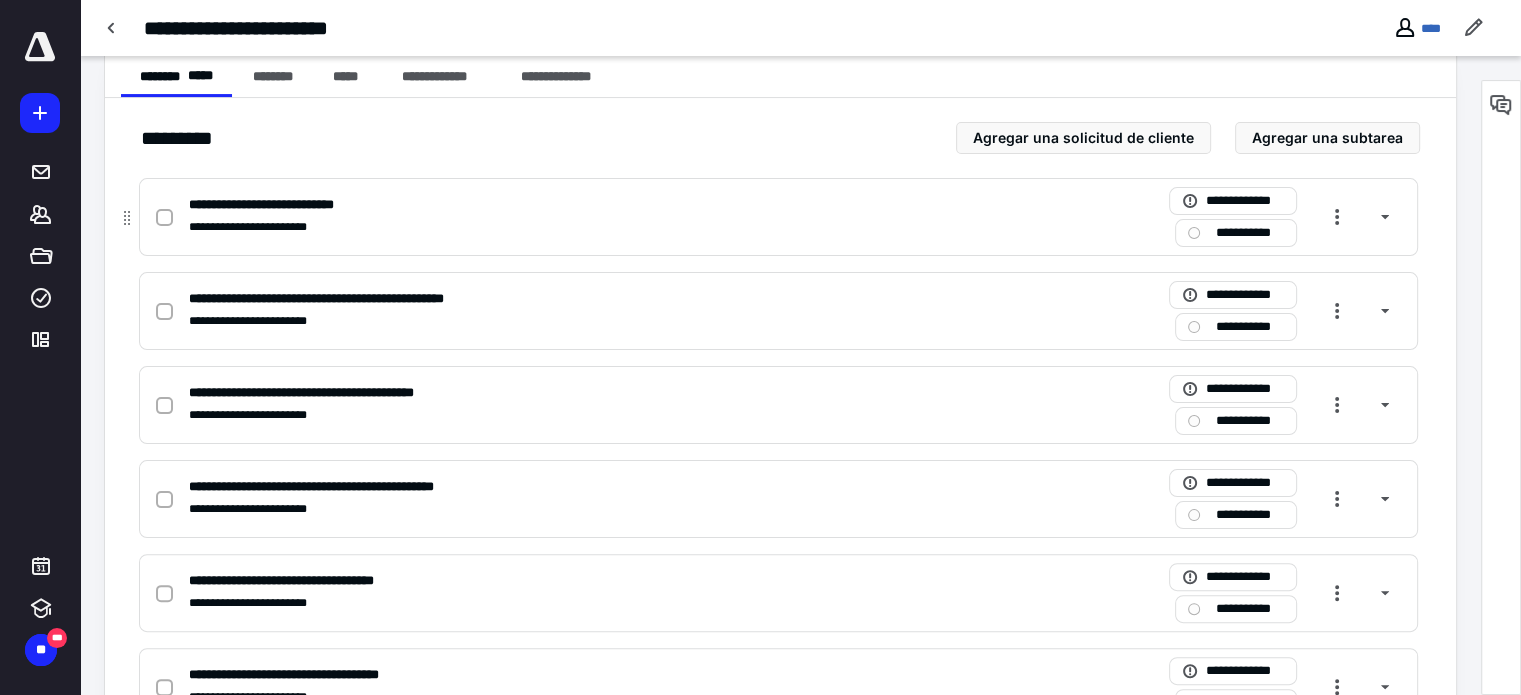 click at bounding box center (164, 218) 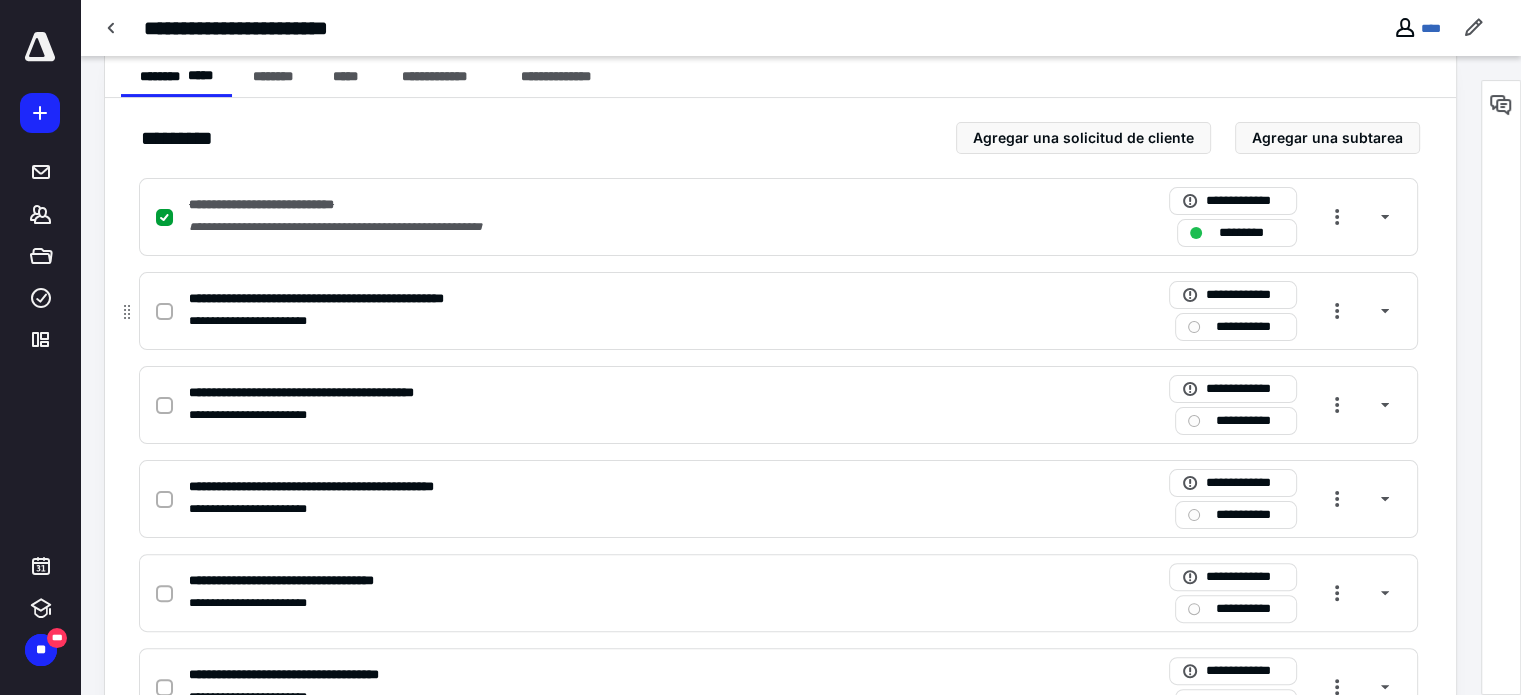 click 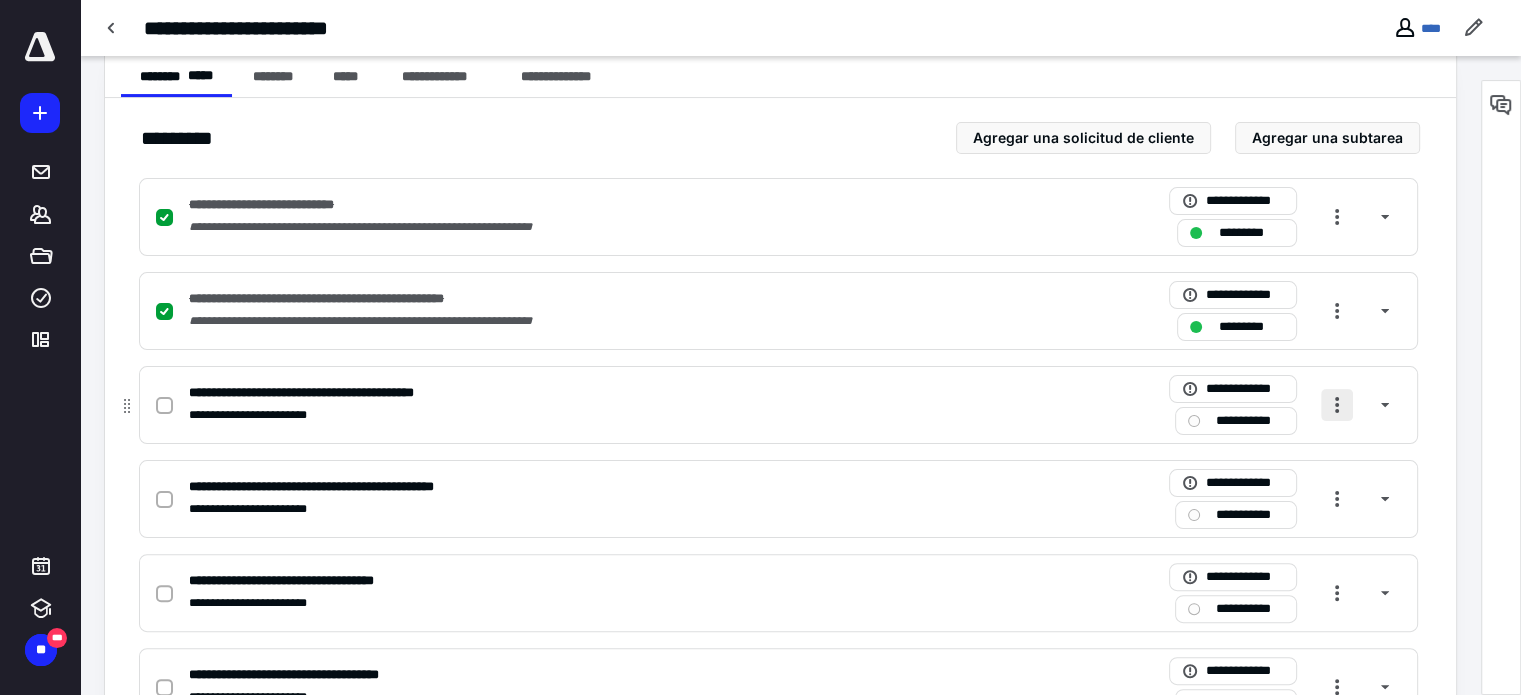 click at bounding box center [1337, 405] 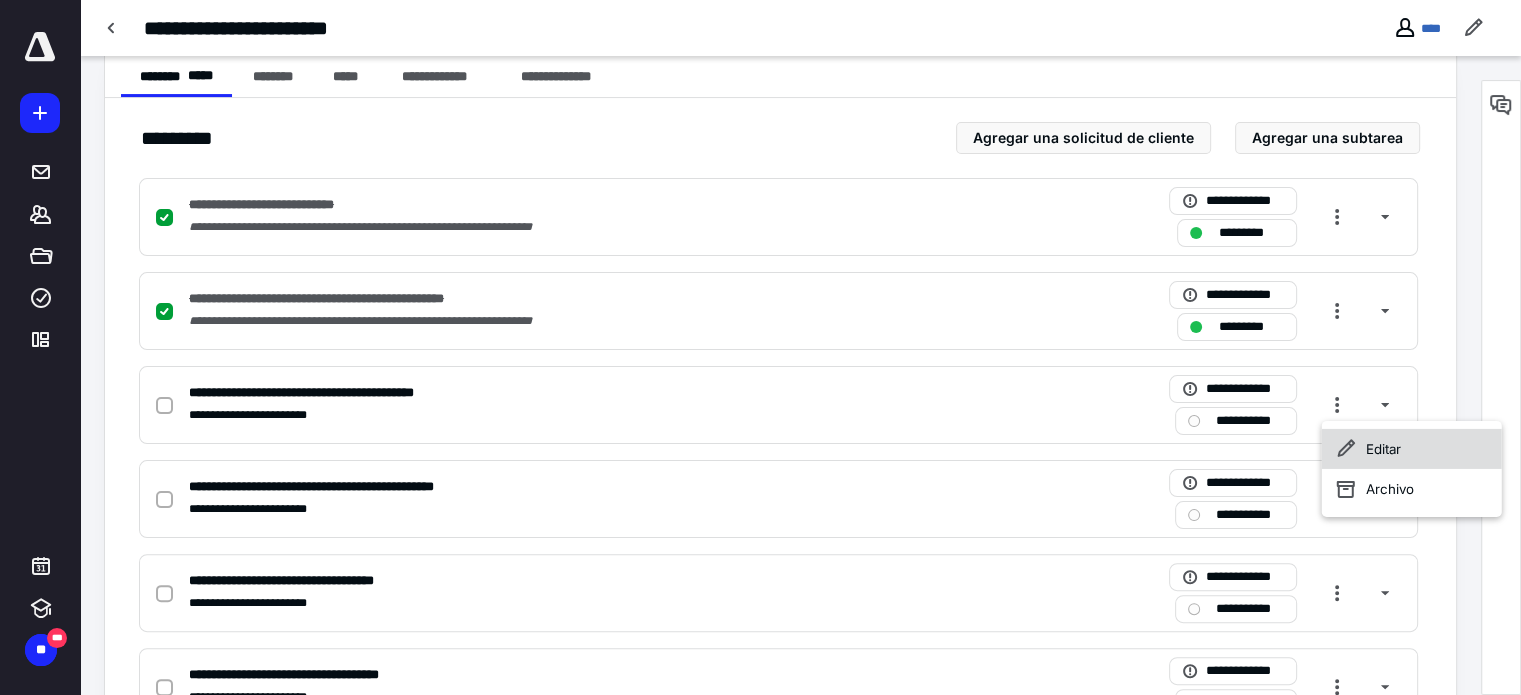 click 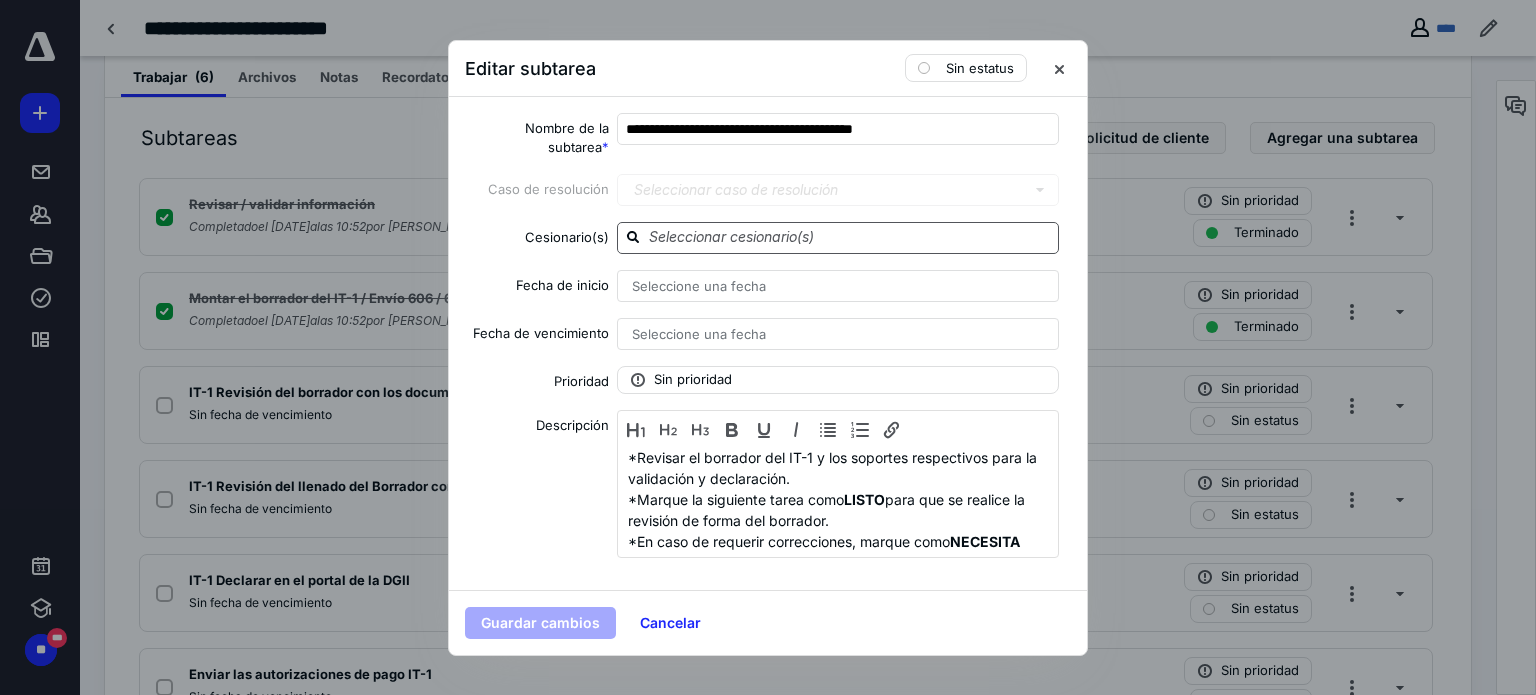 click at bounding box center (850, 237) 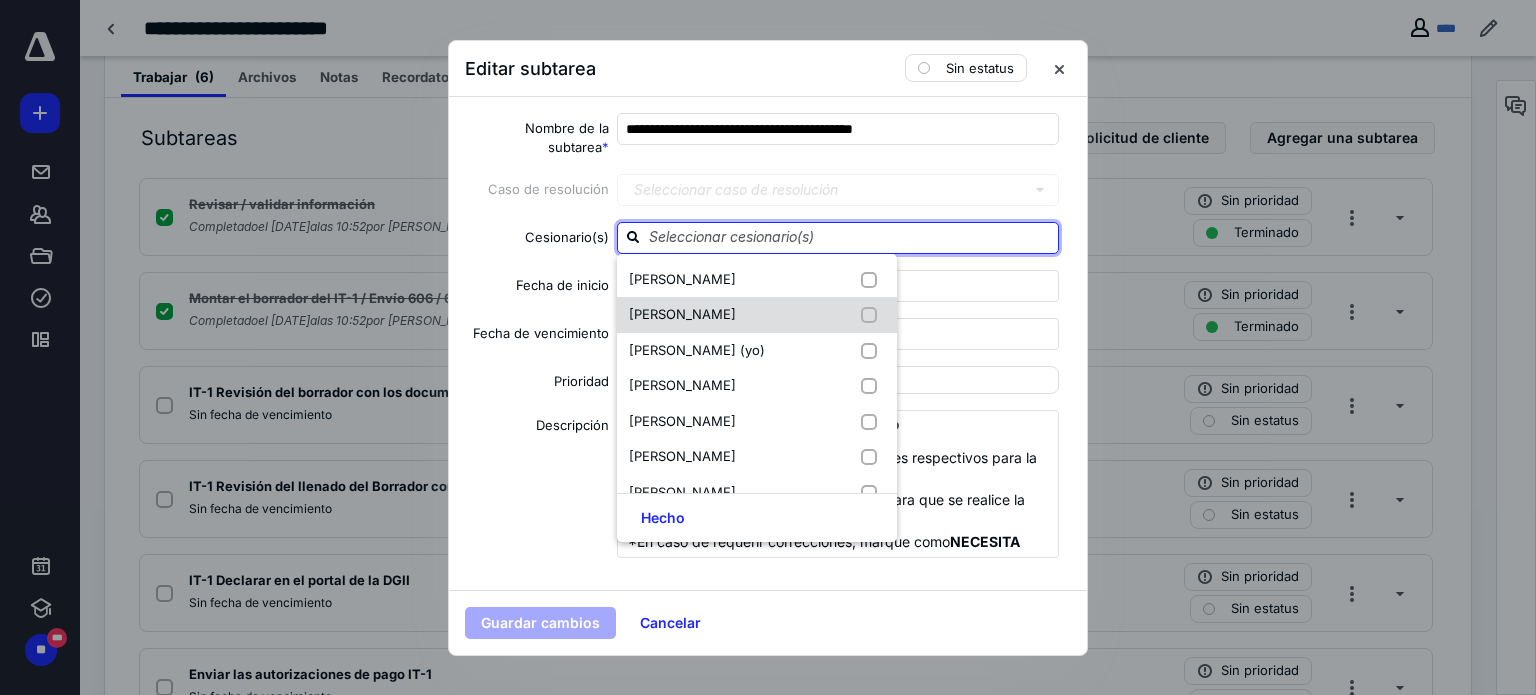 click at bounding box center [873, 315] 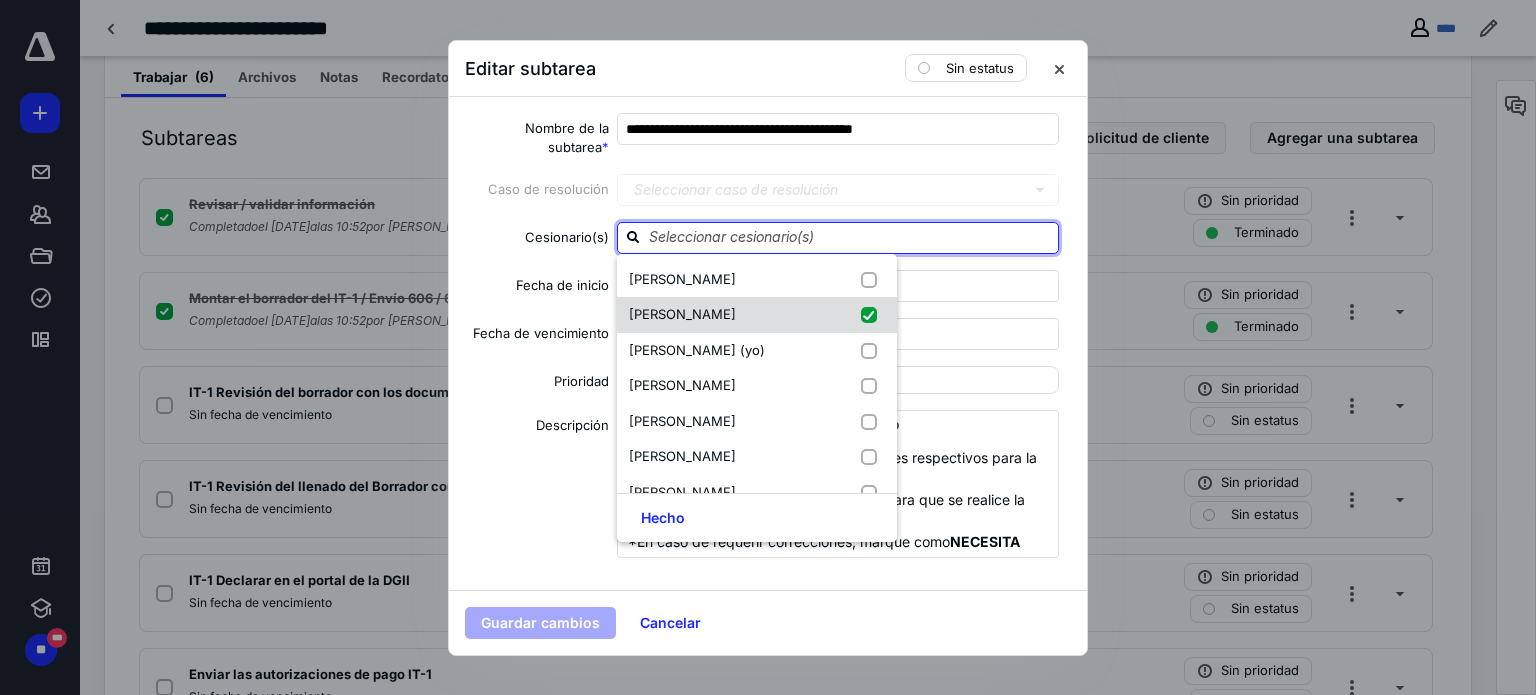checkbox on "true" 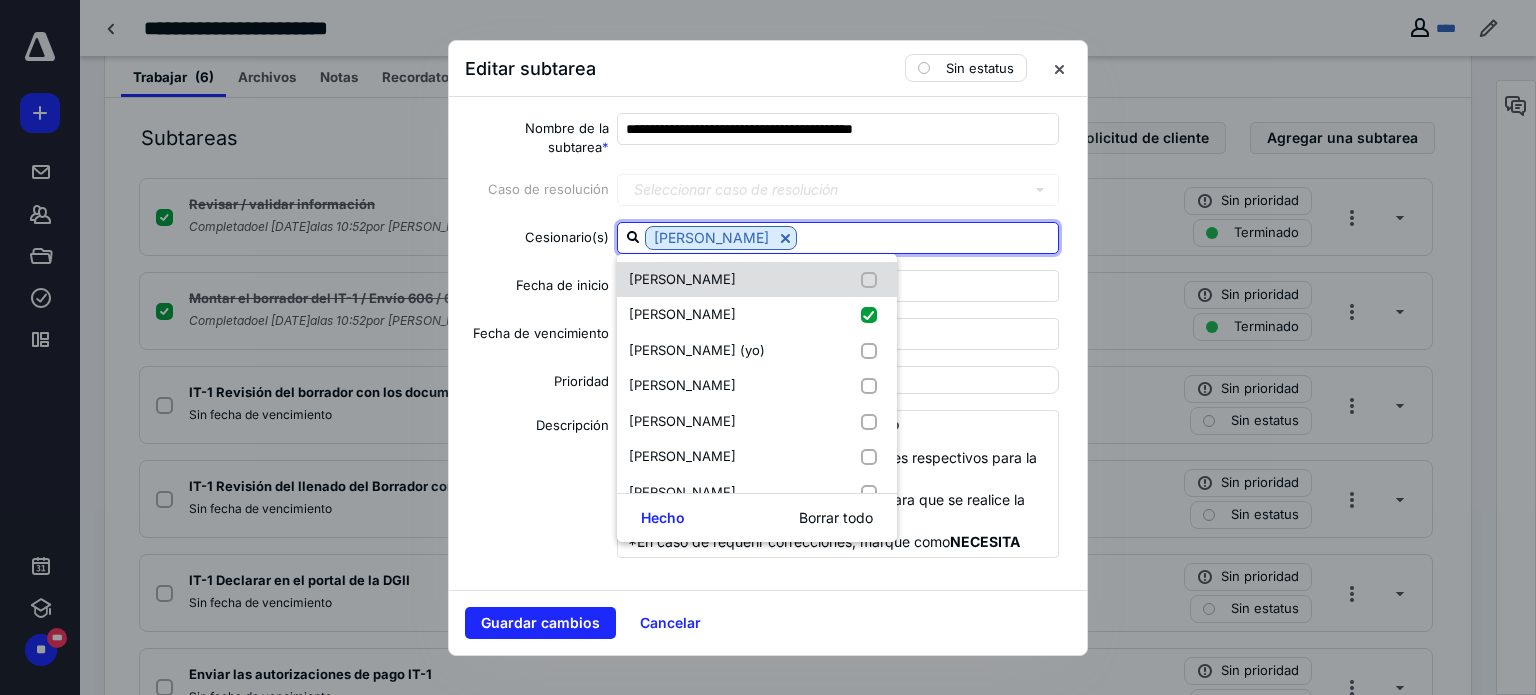 click at bounding box center [873, 280] 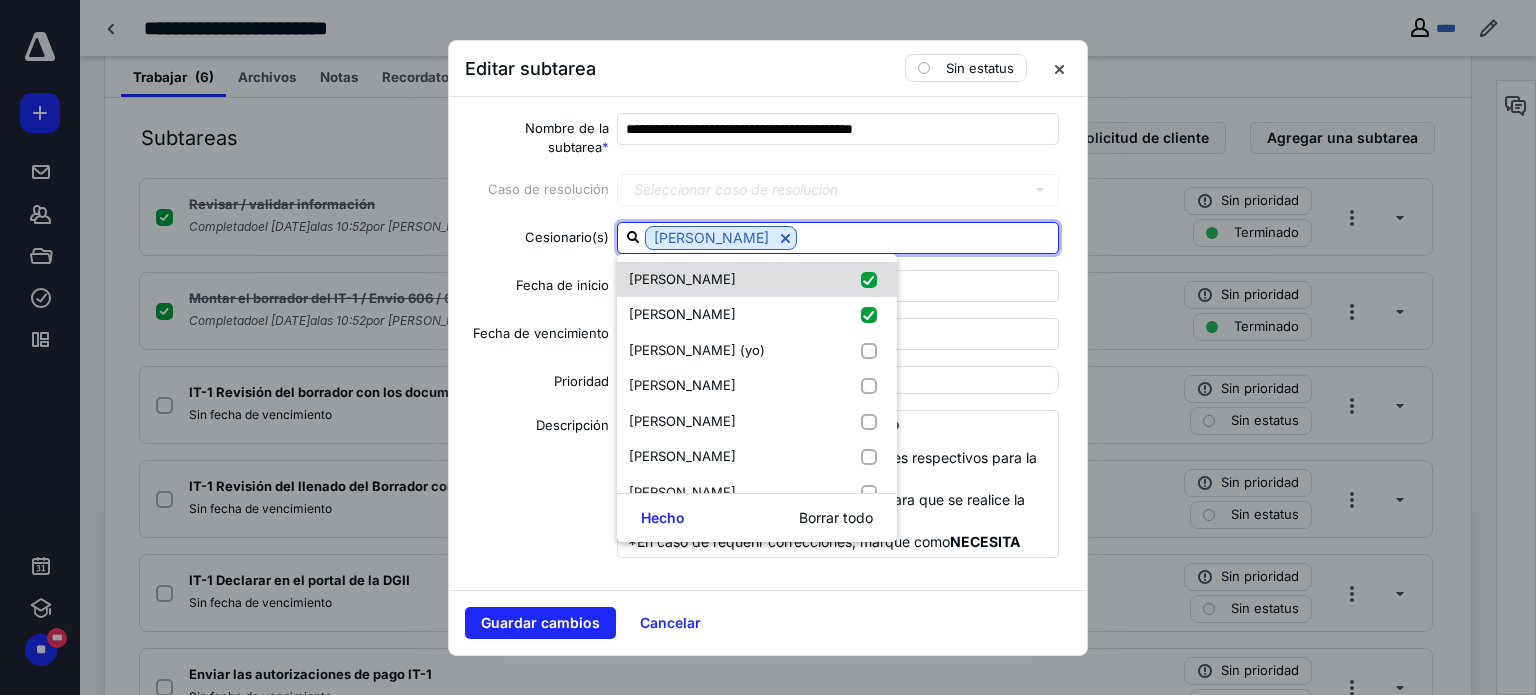 checkbox on "true" 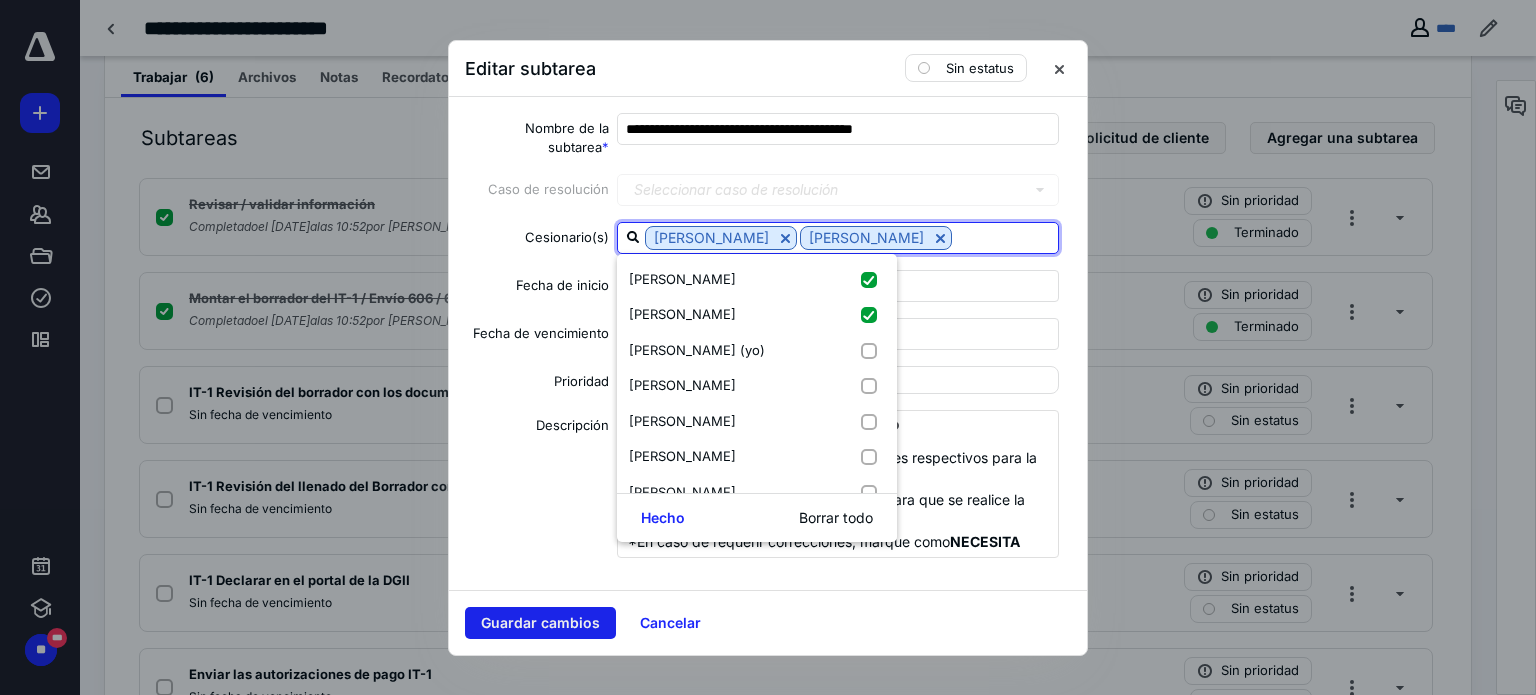 click on "Guardar cambios" at bounding box center [540, 623] 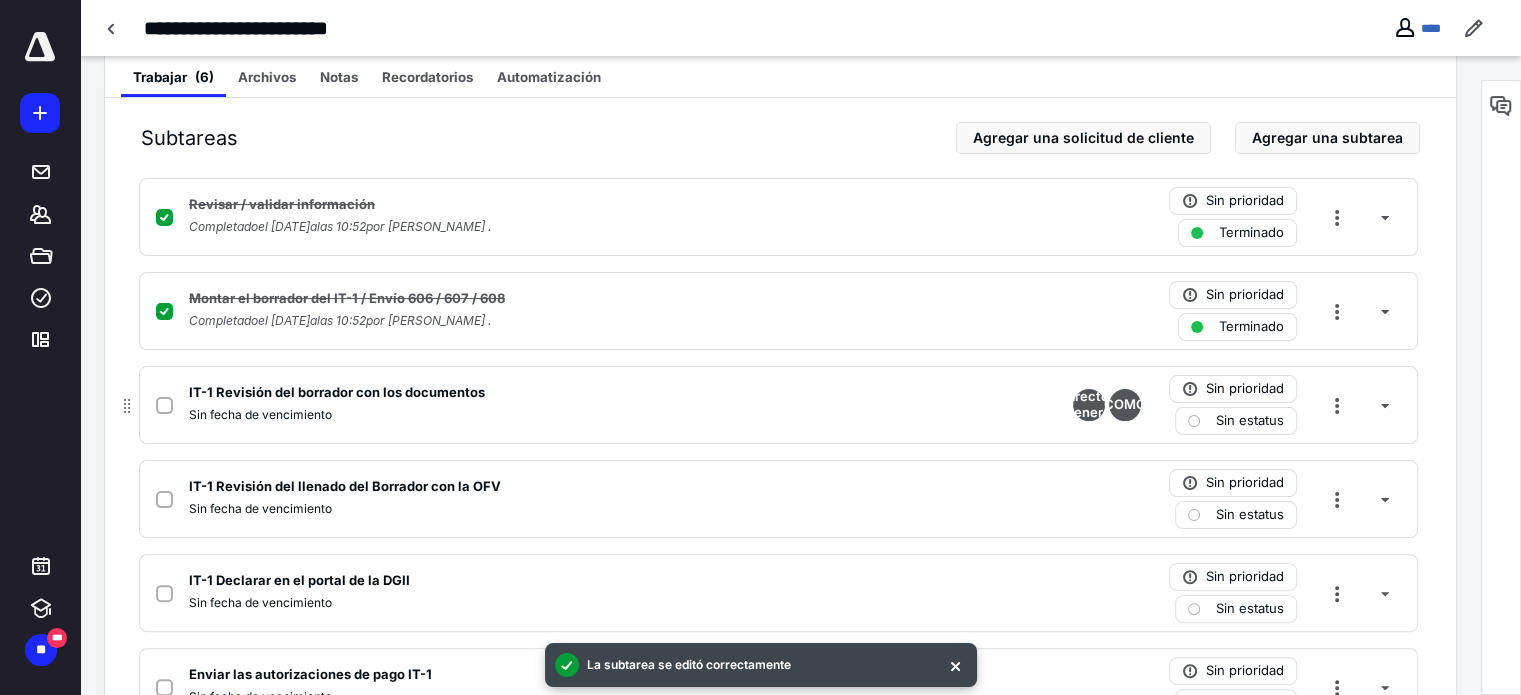 click at bounding box center [1194, 421] 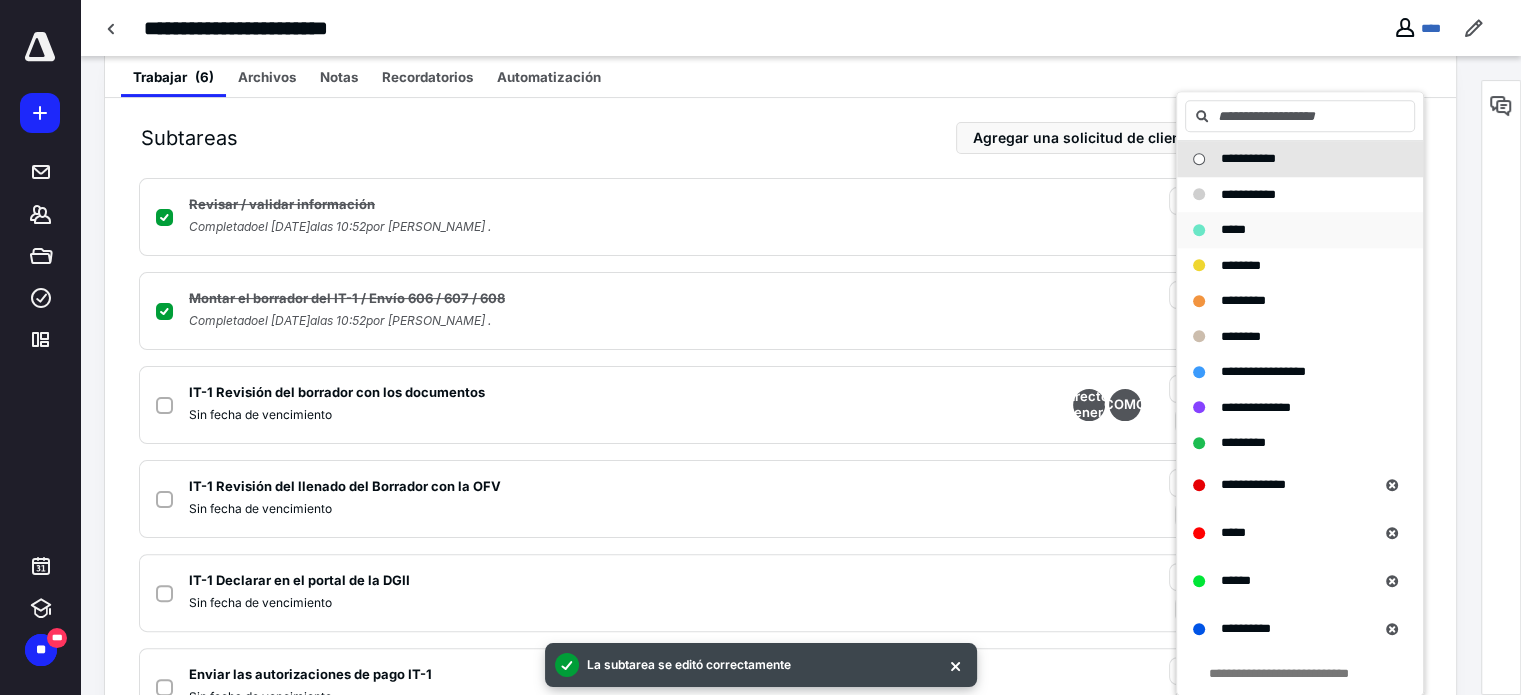click on "*****" at bounding box center [1288, 230] 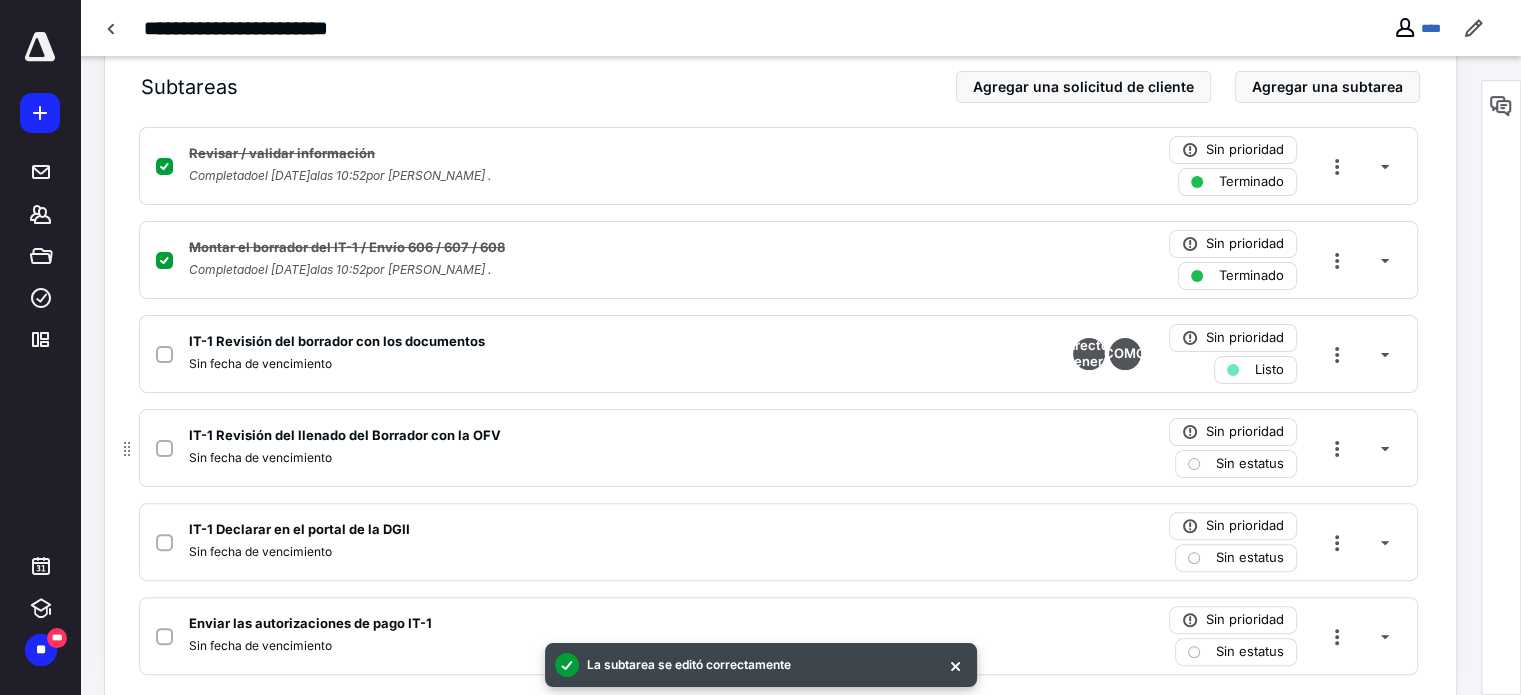 scroll, scrollTop: 479, scrollLeft: 0, axis: vertical 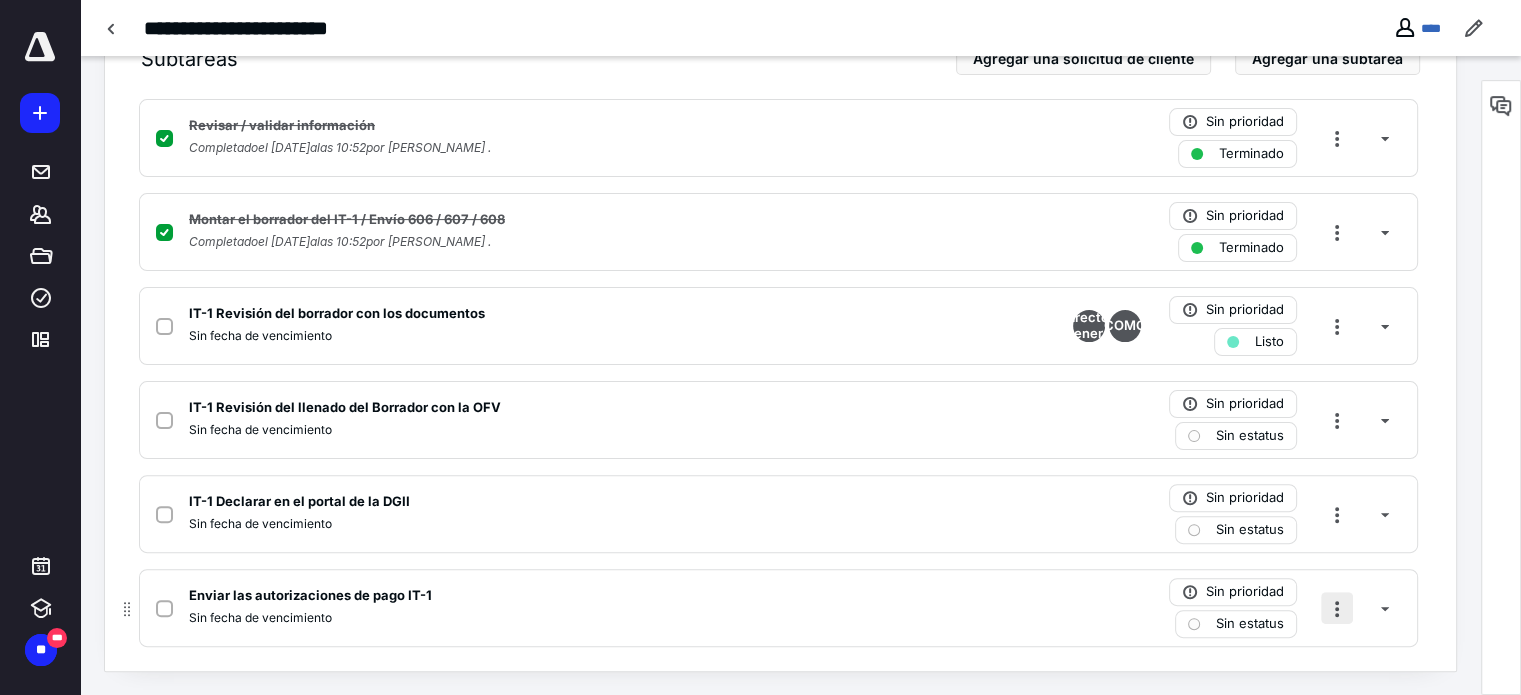 click at bounding box center (1337, 608) 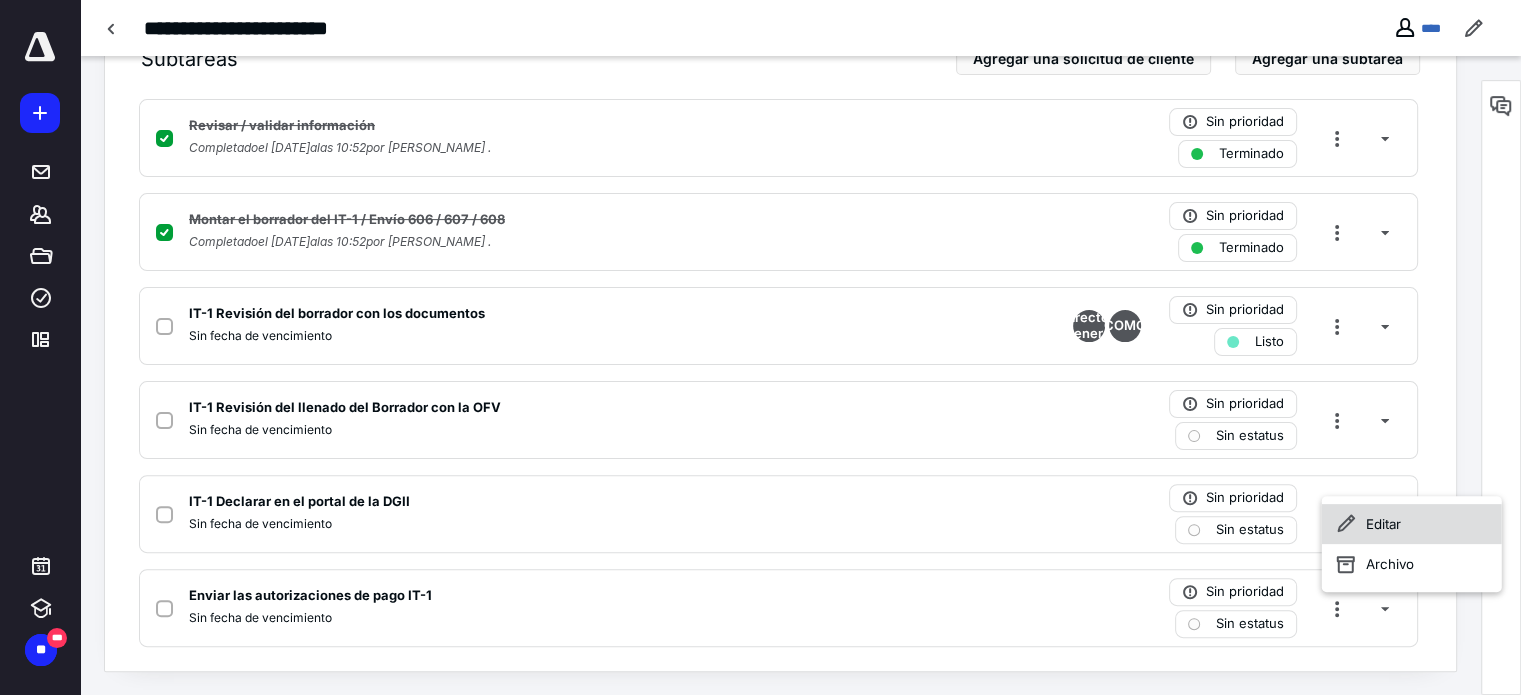 click on "Editar" at bounding box center [1412, 524] 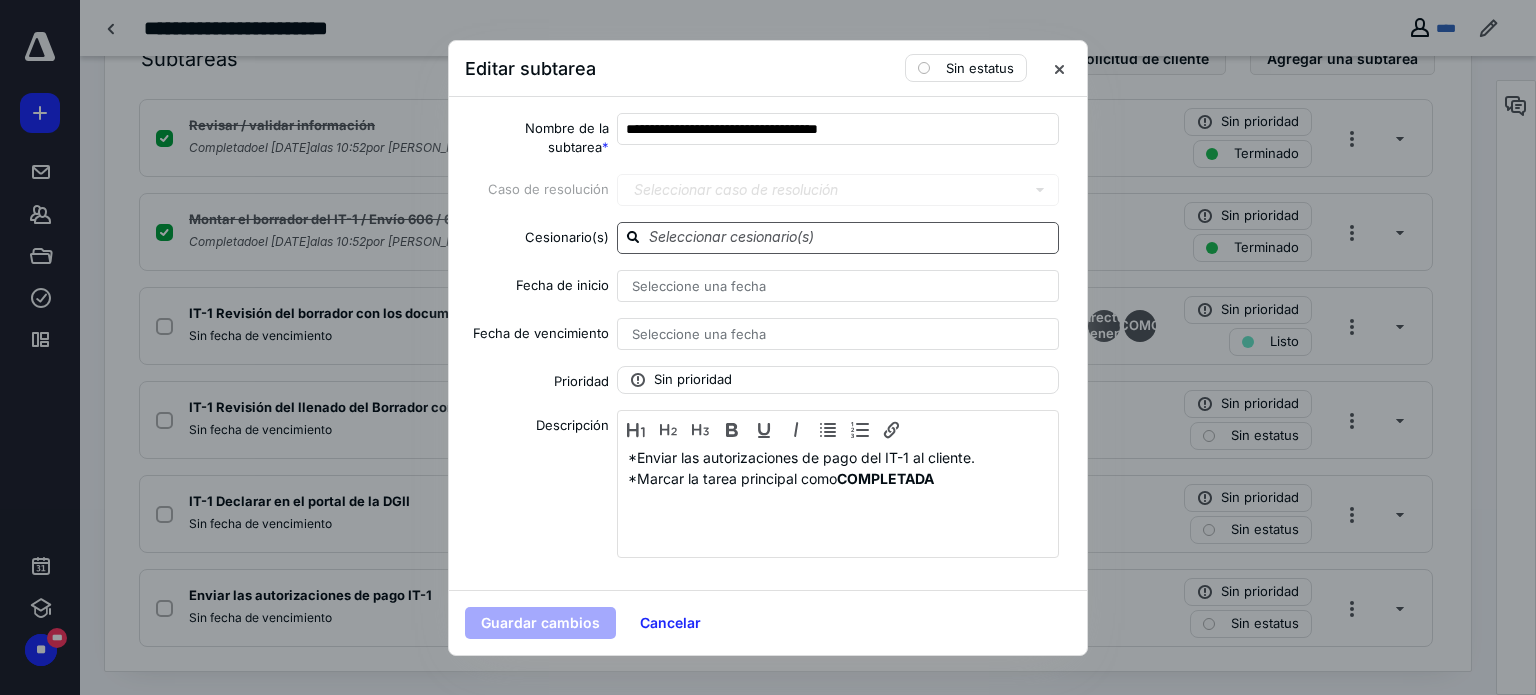 click at bounding box center (850, 237) 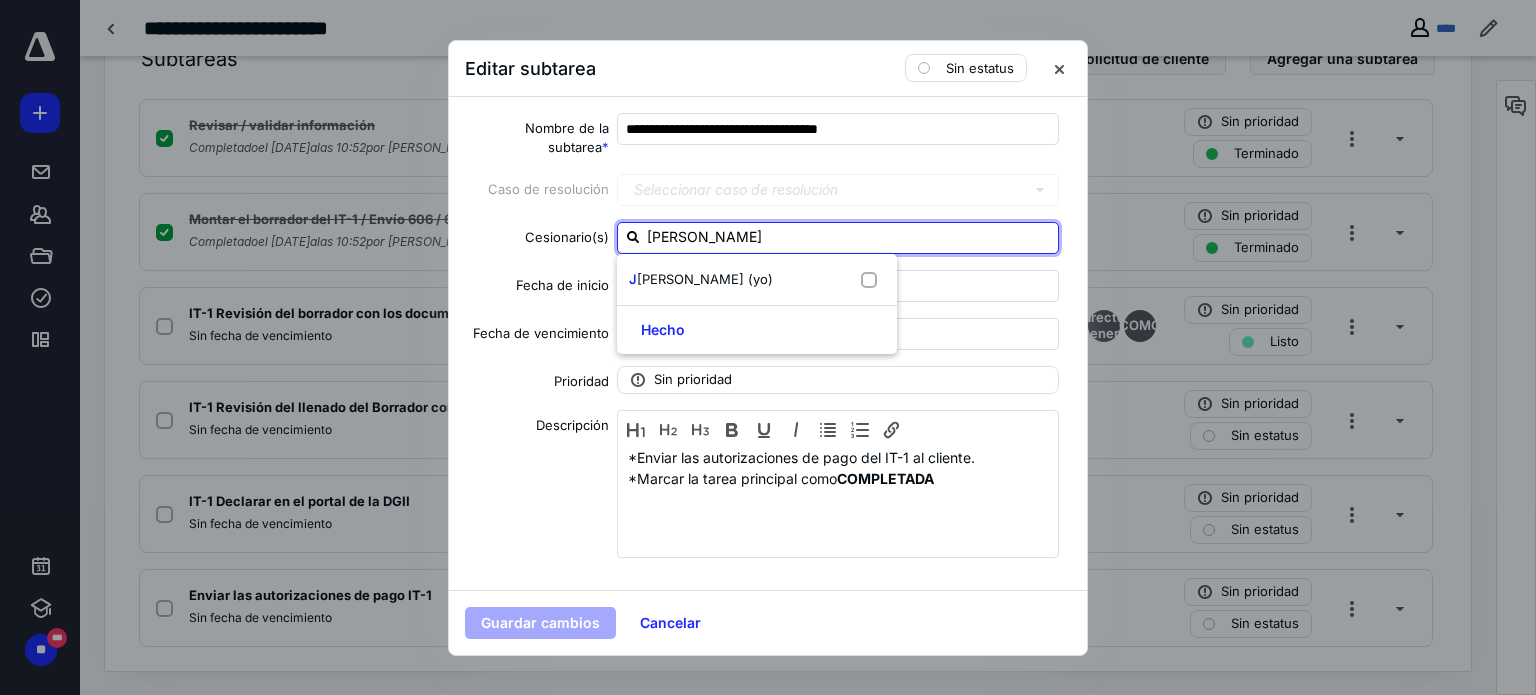 type on "JAQ" 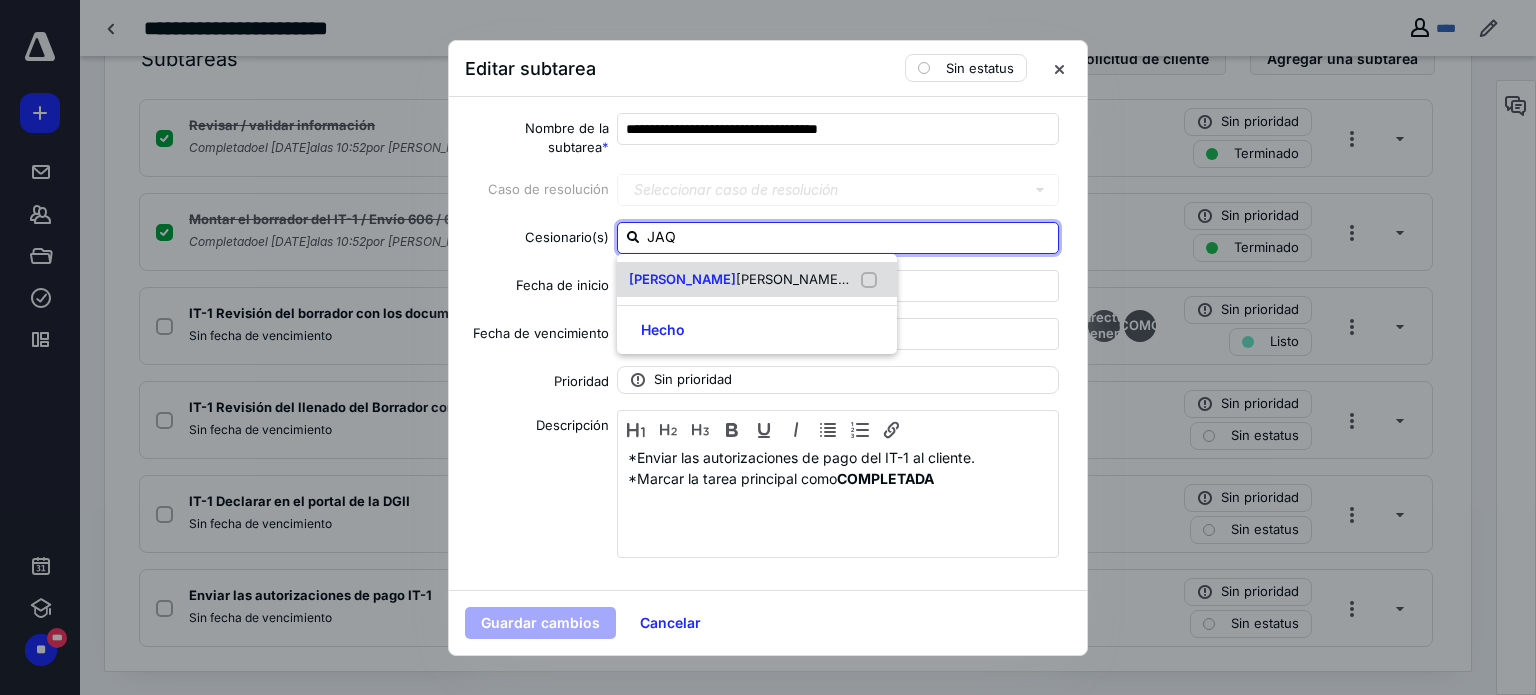 click on "[PERSON_NAME] (yo)" at bounding box center [757, 280] 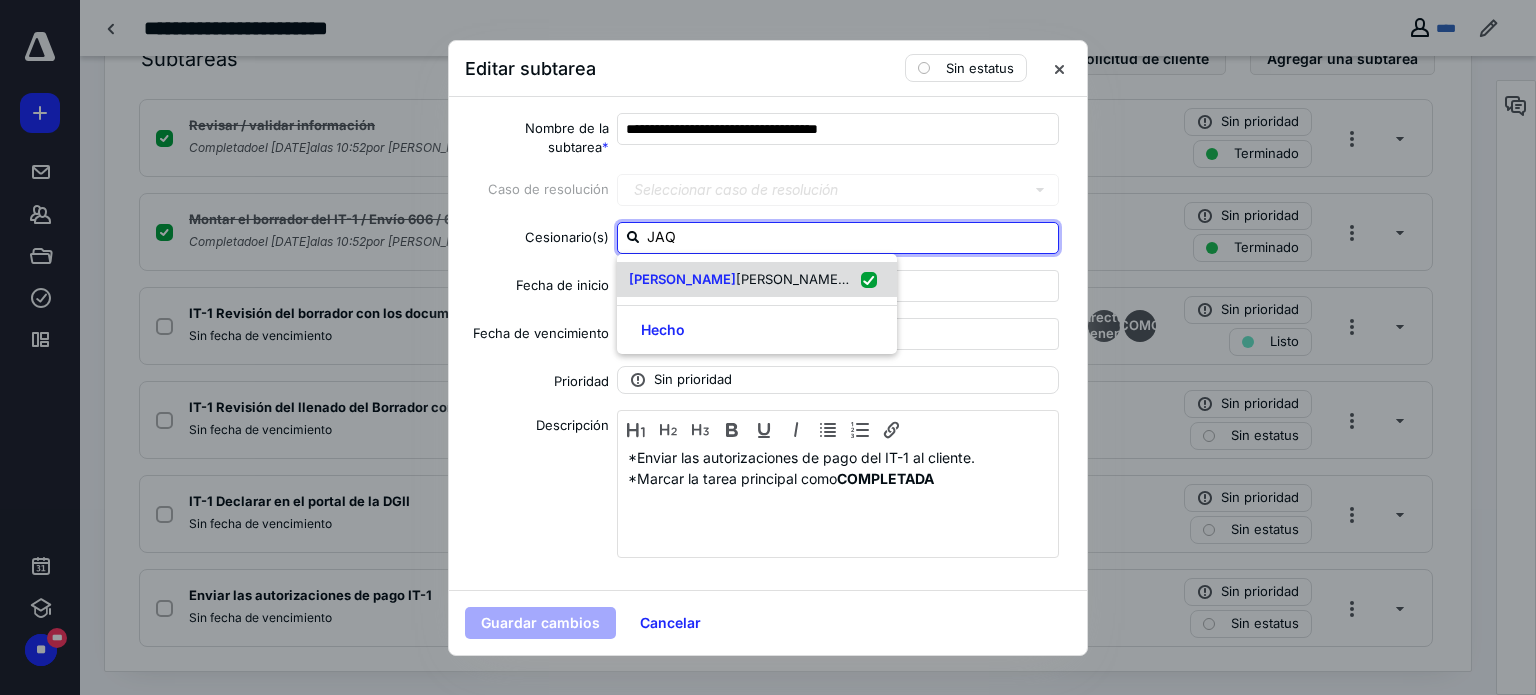 checkbox on "true" 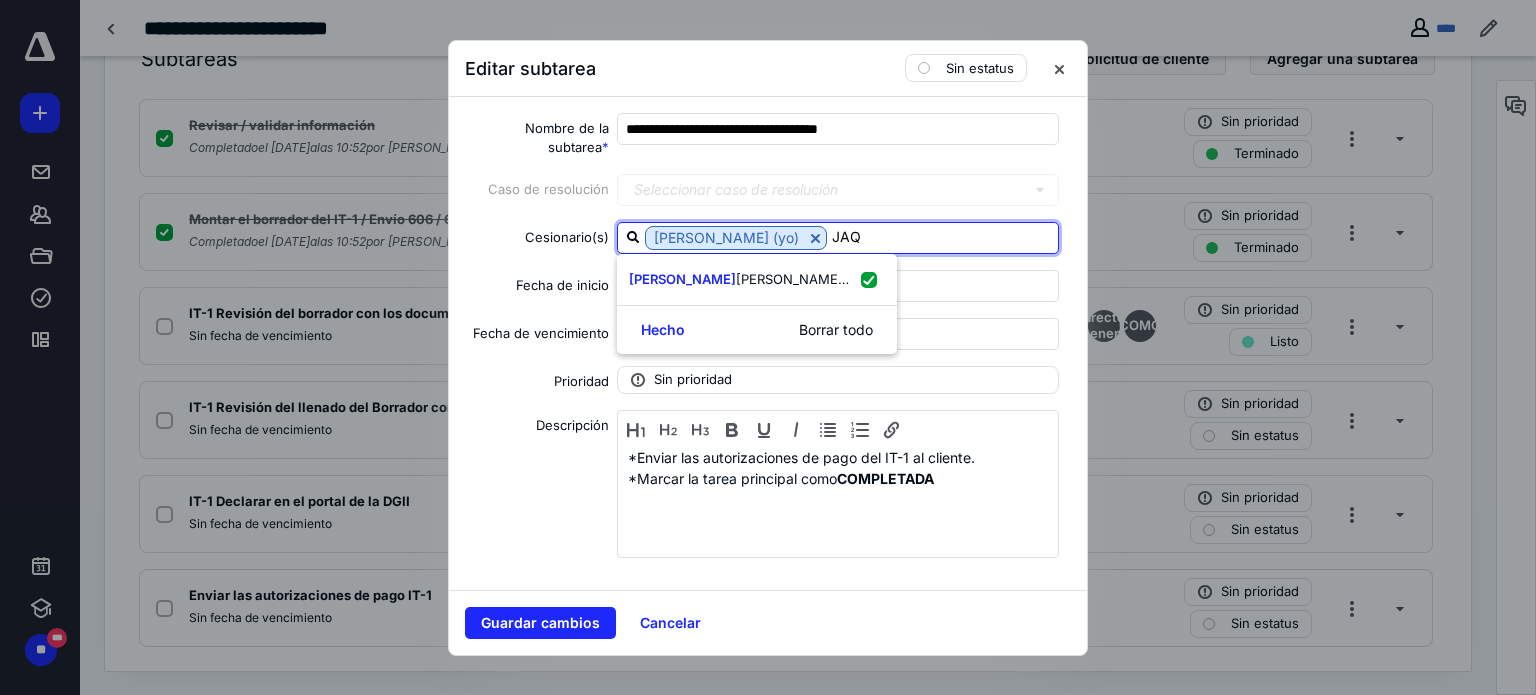 click on "JAQ" at bounding box center [942, 237] 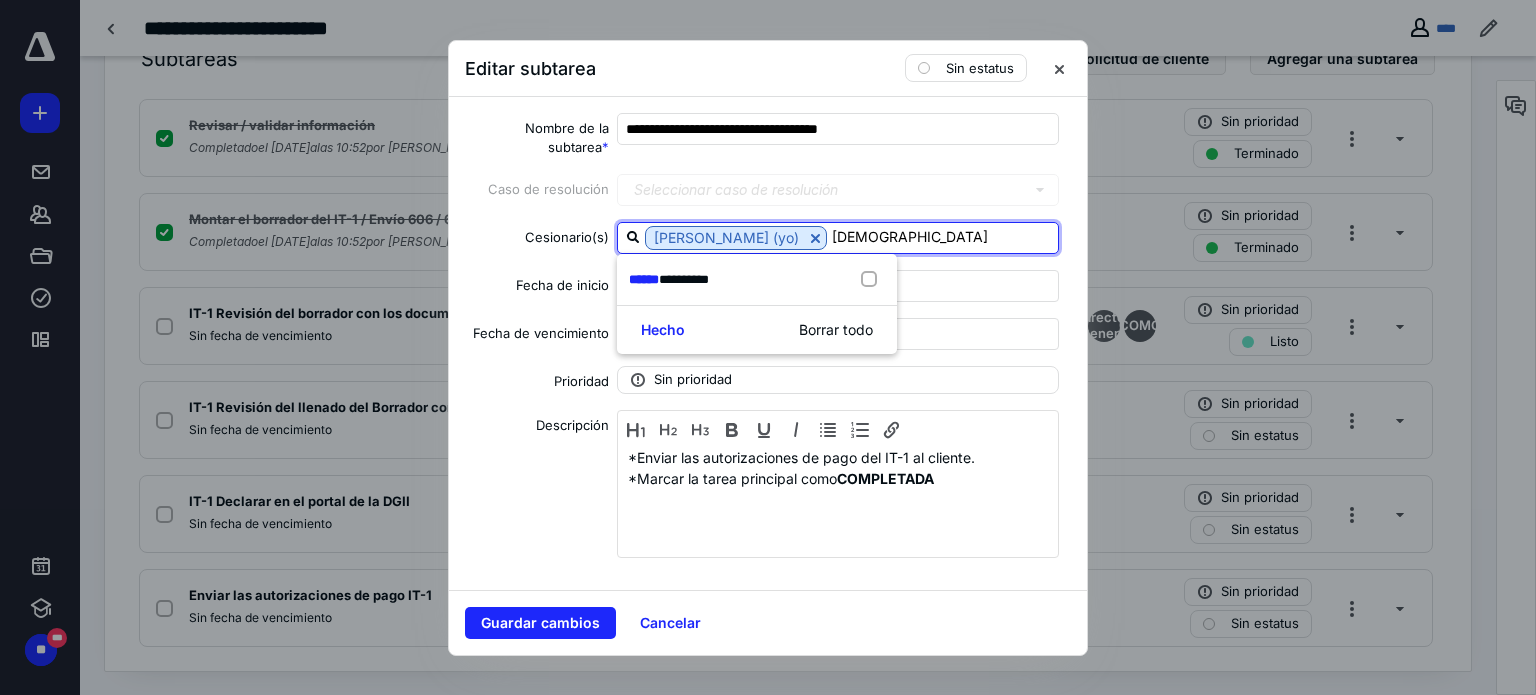 type on "[DEMOGRAPHIC_DATA]" 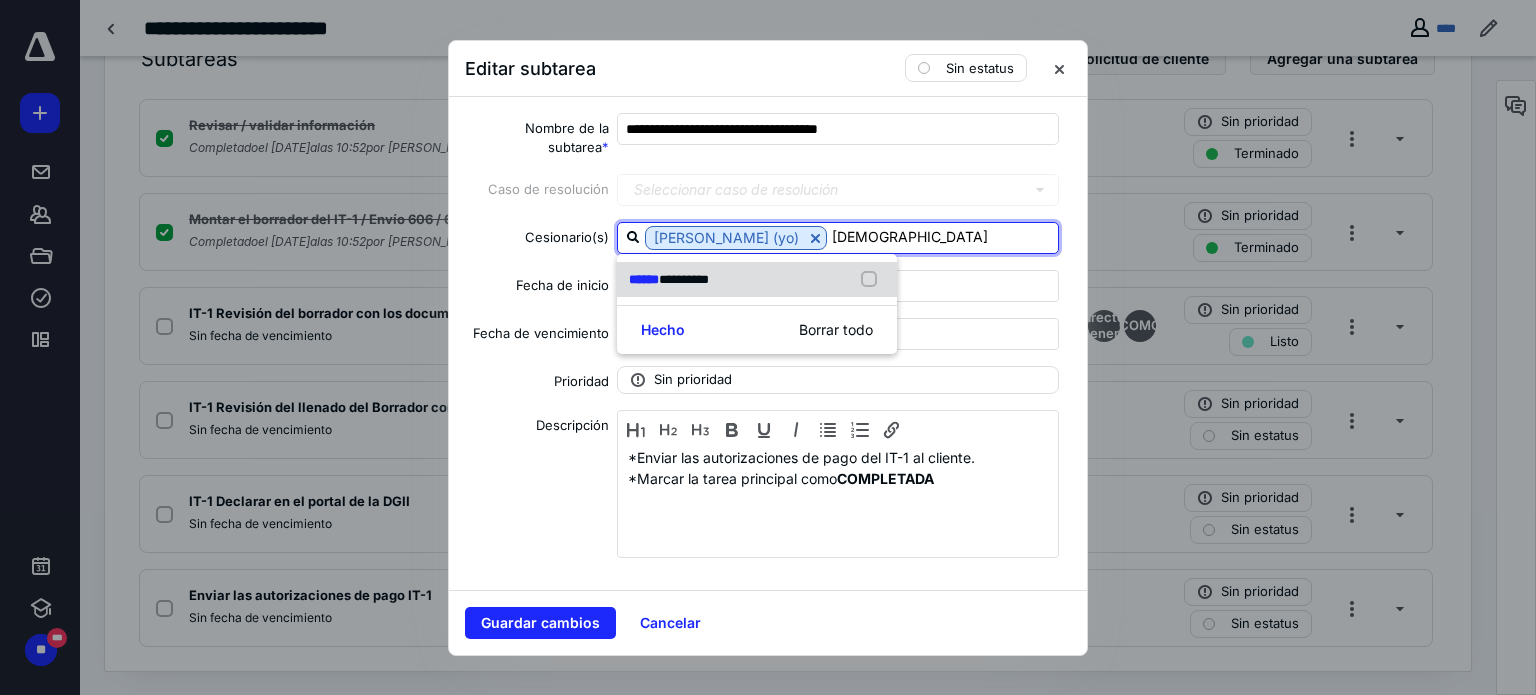 click on "**********" at bounding box center [757, 280] 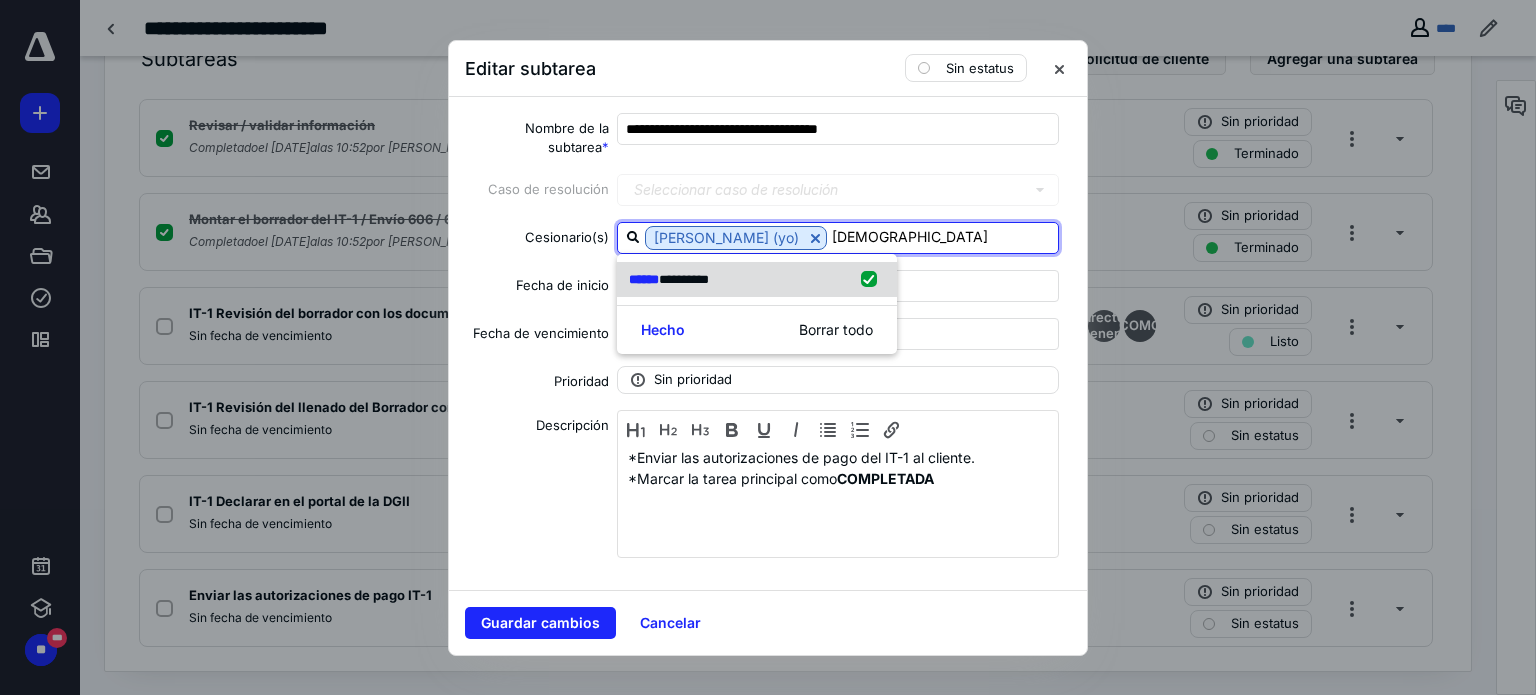 checkbox on "true" 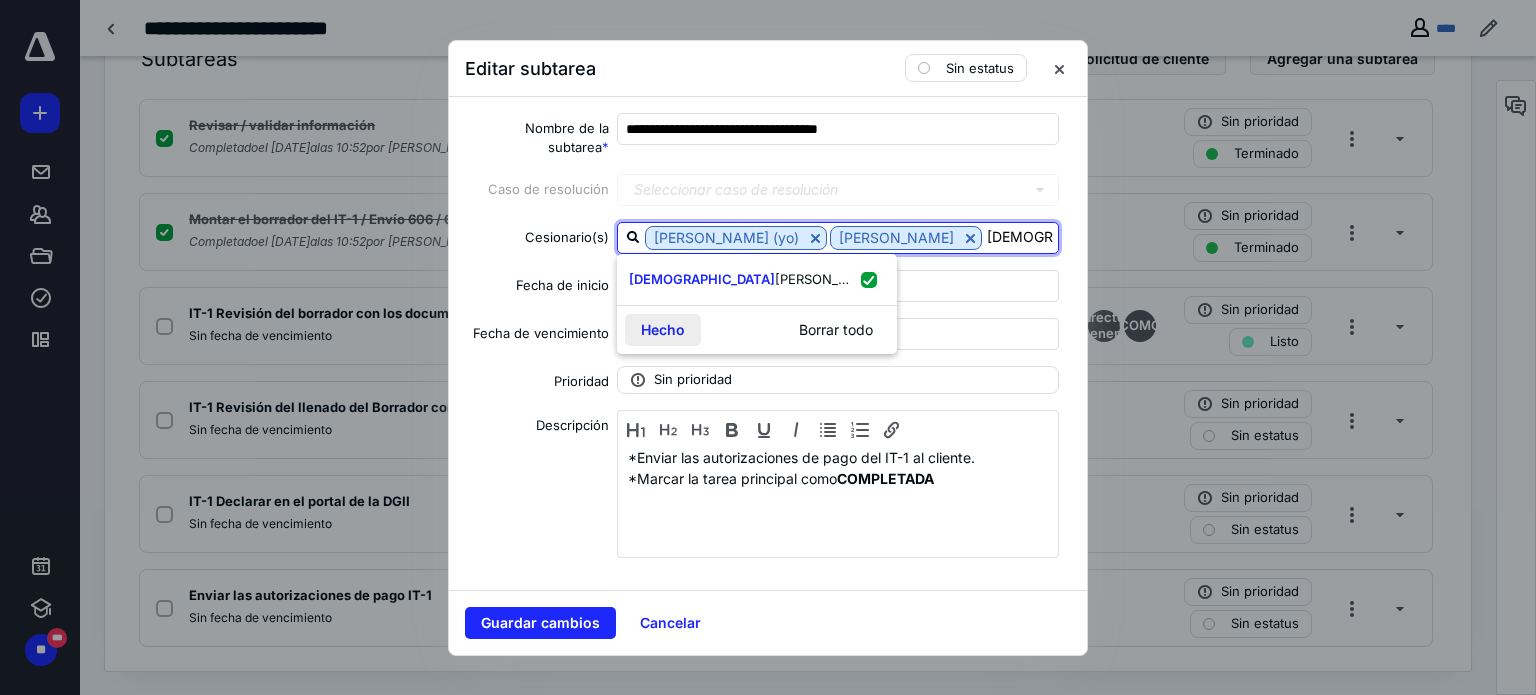 type on "[DEMOGRAPHIC_DATA]" 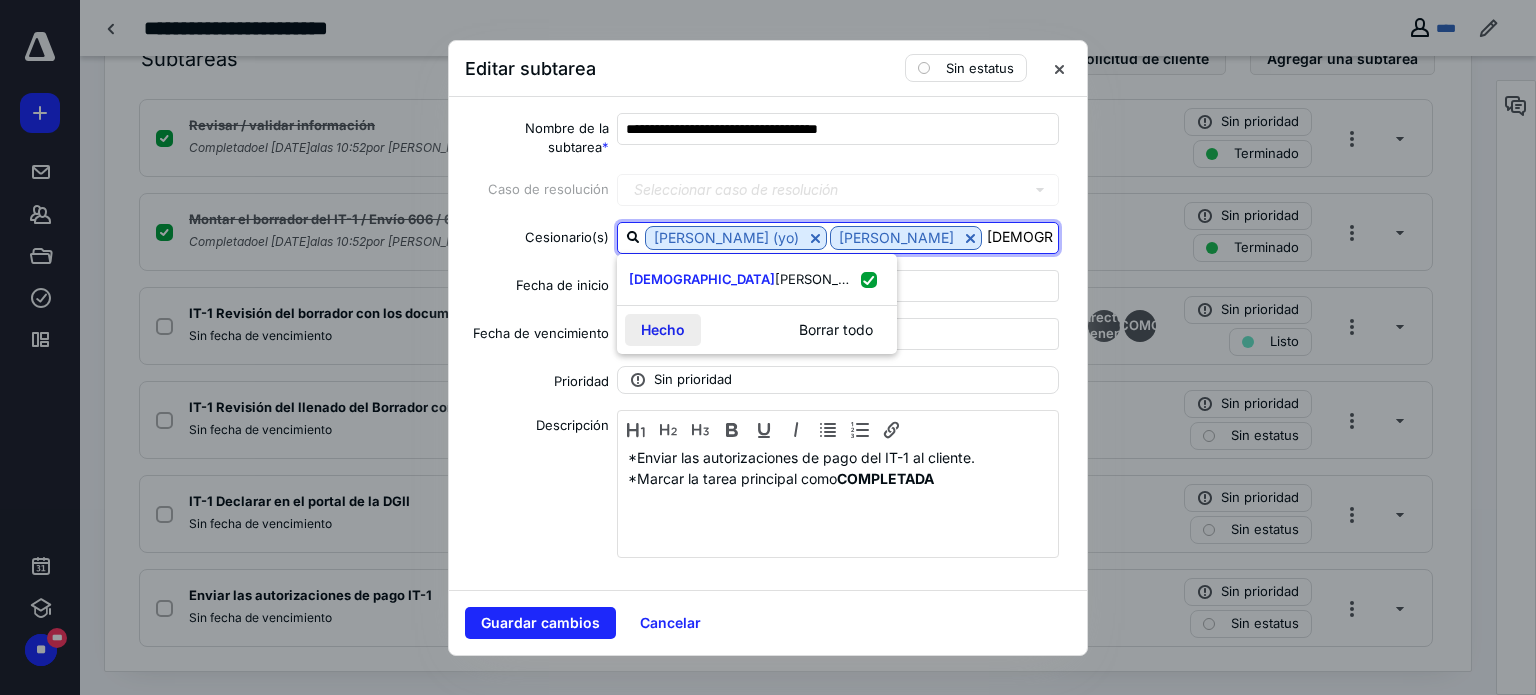 click on "Hecho" at bounding box center (663, 330) 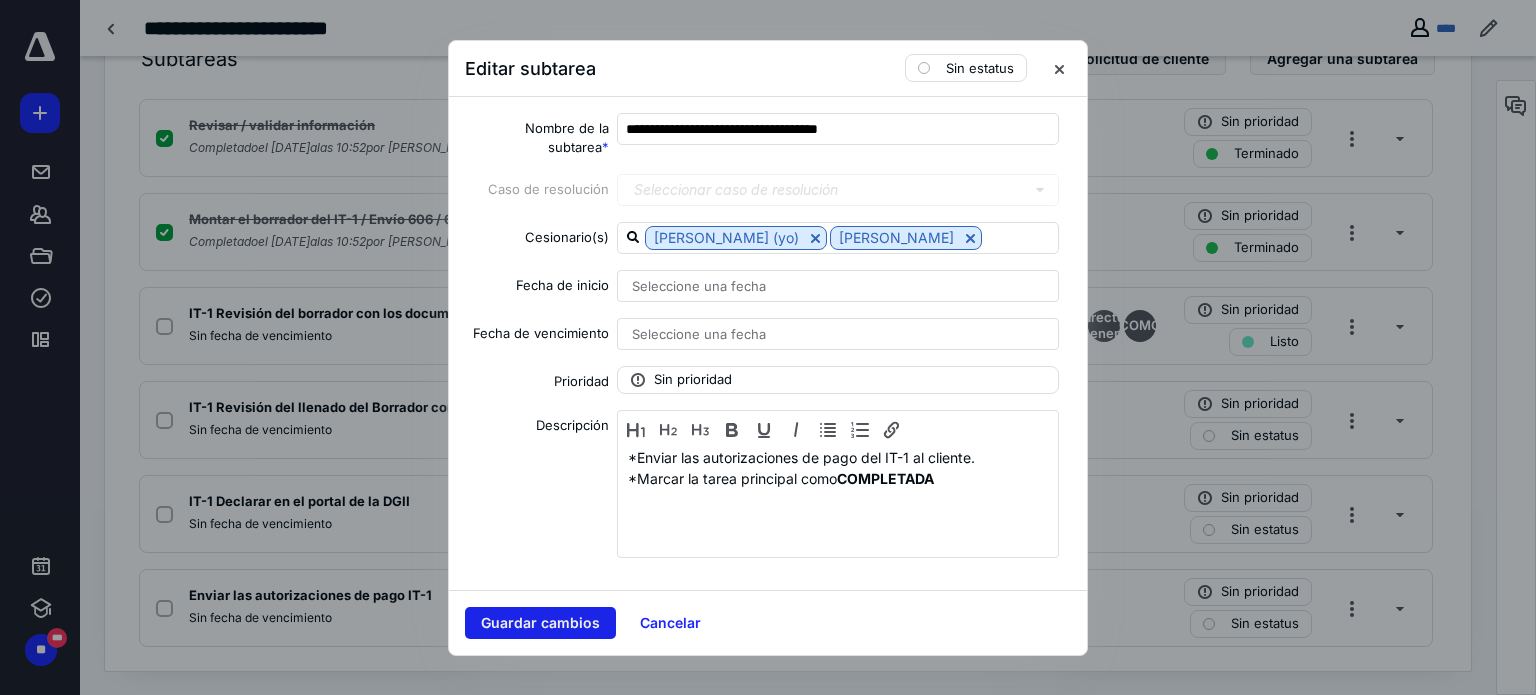 click on "Guardar cambios" at bounding box center [540, 623] 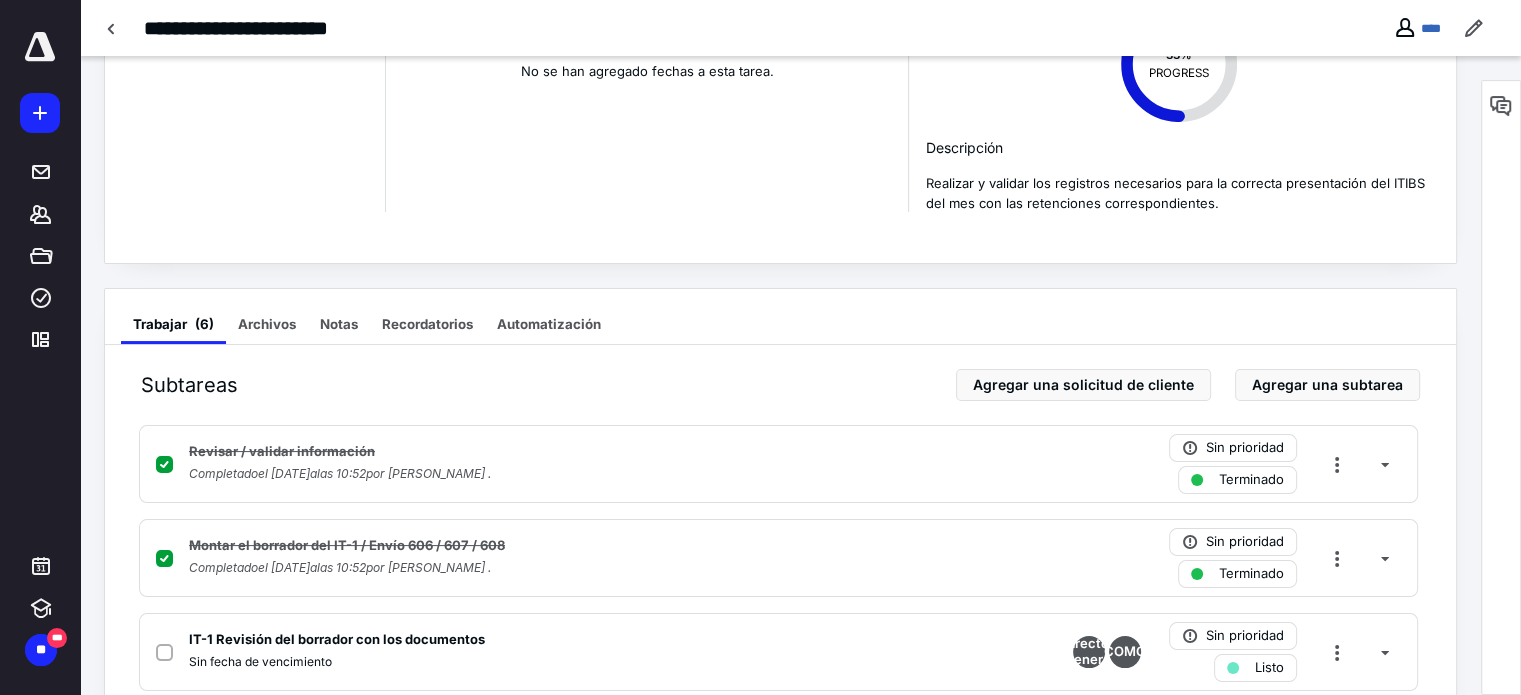scroll, scrollTop: 0, scrollLeft: 0, axis: both 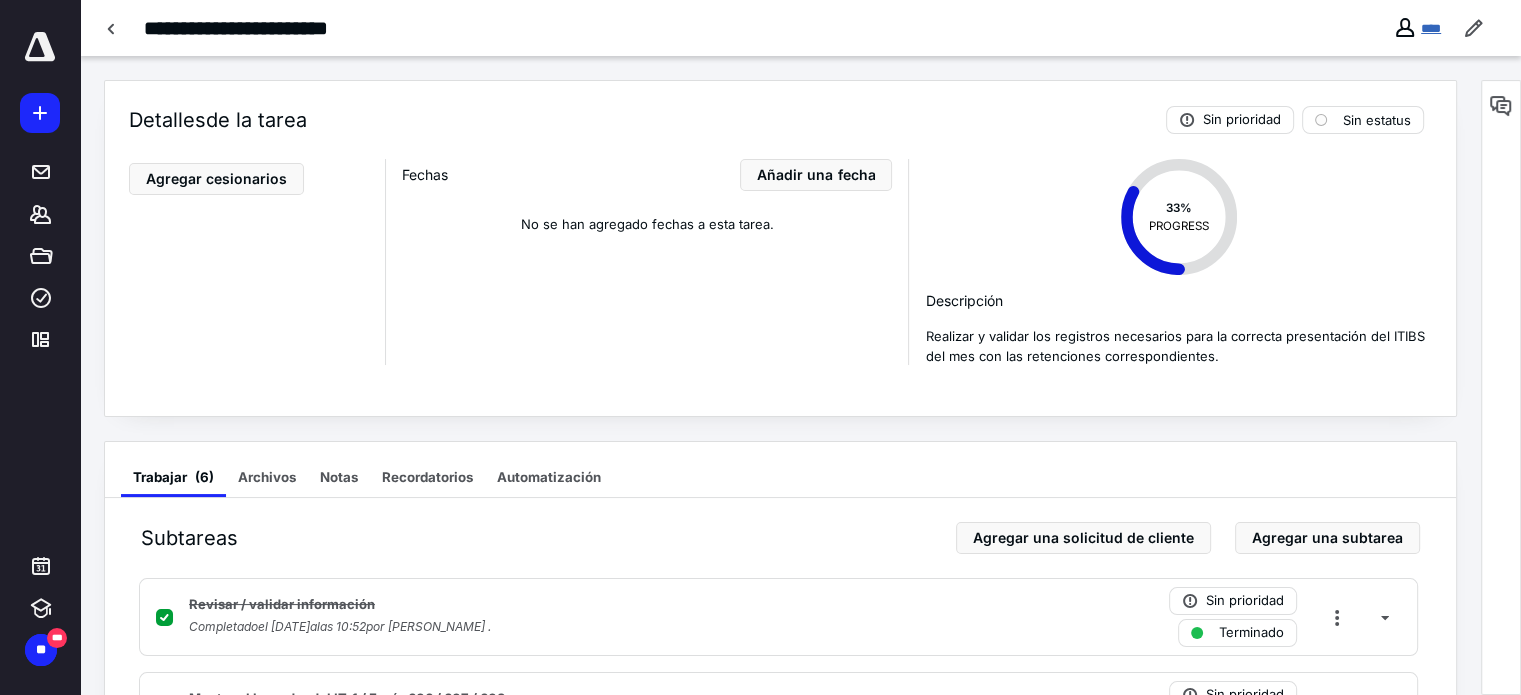 click on "****" at bounding box center [1431, 28] 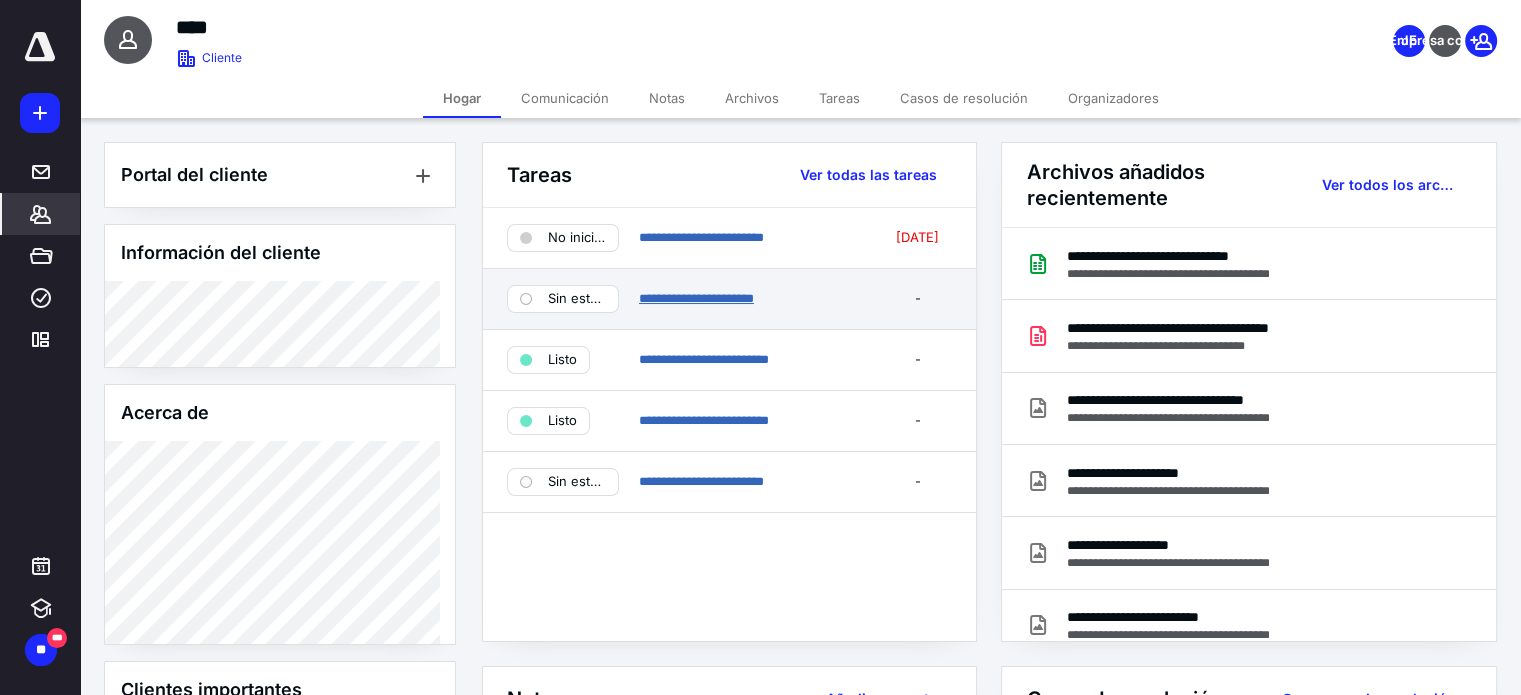 click on "**********" at bounding box center (696, 298) 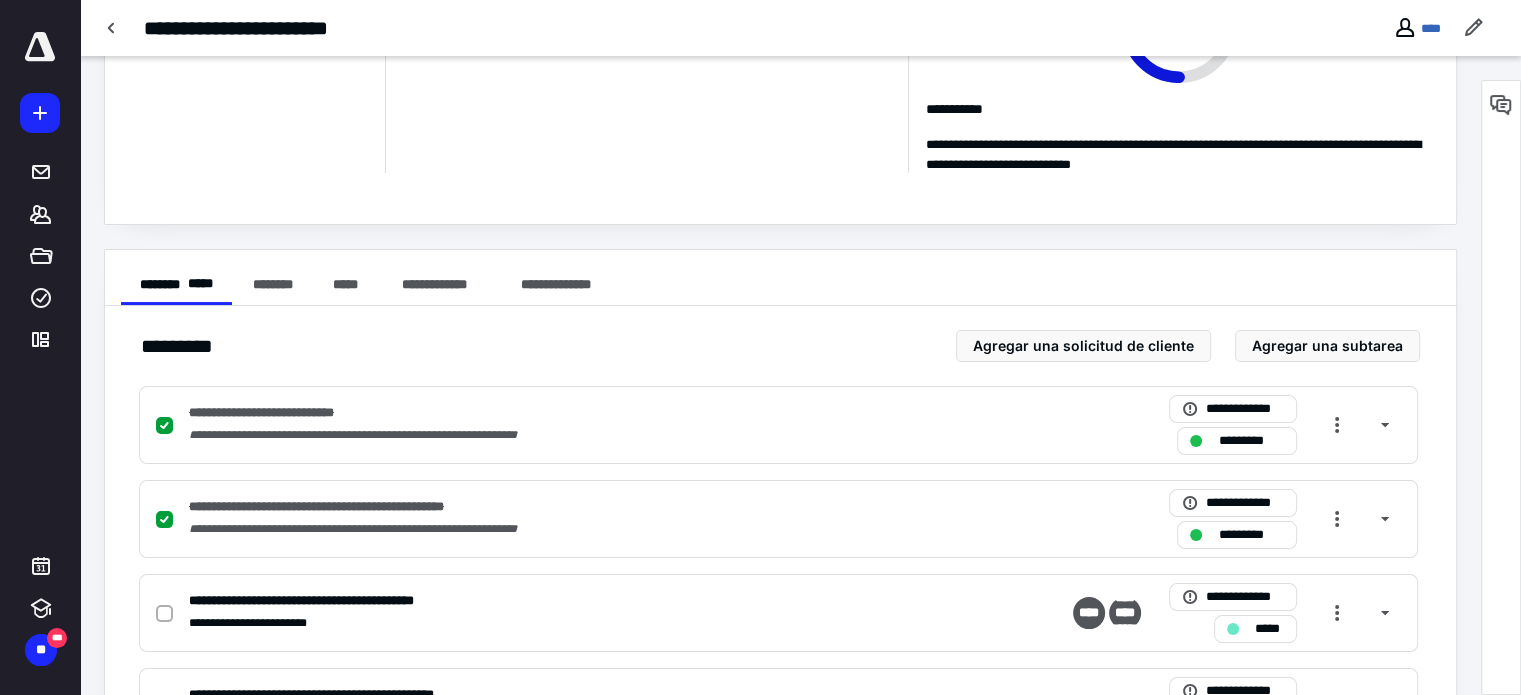 scroll, scrollTop: 179, scrollLeft: 0, axis: vertical 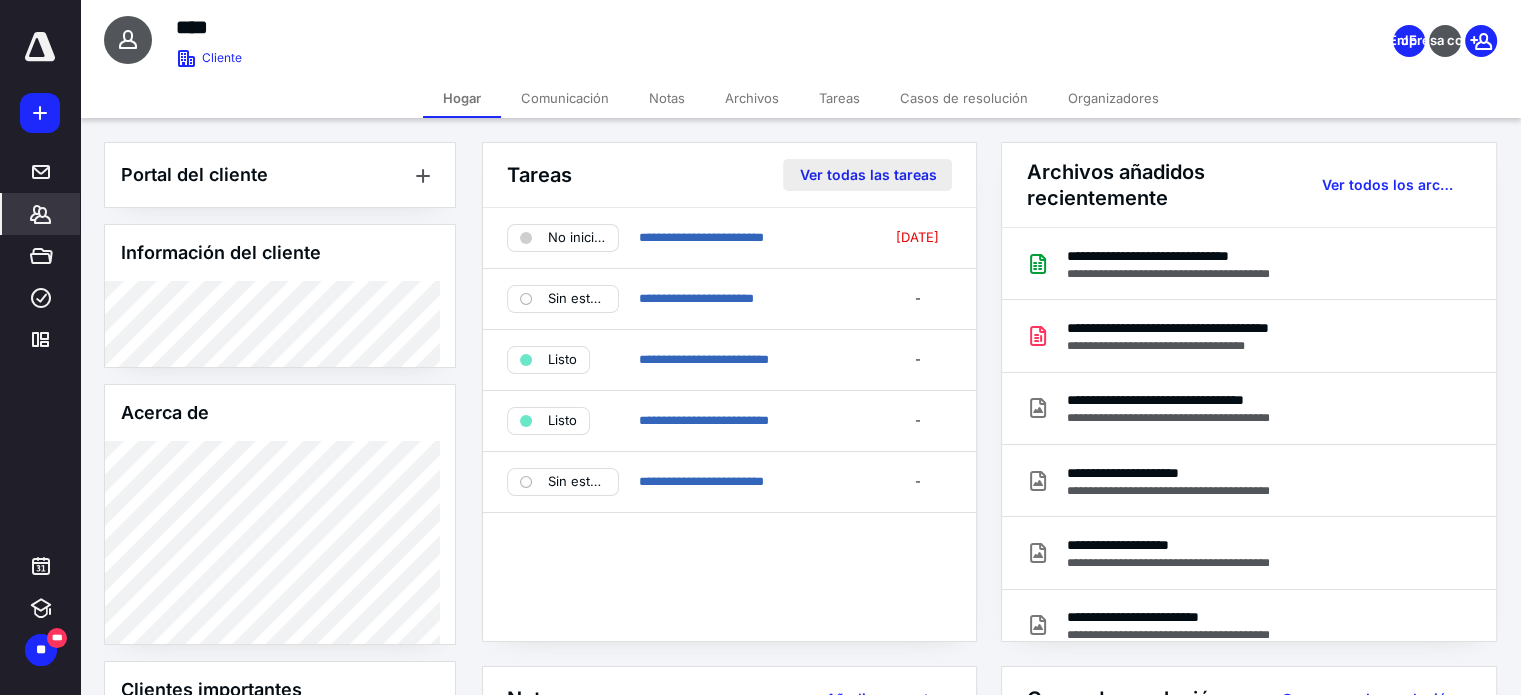 click on "Ver todas las tareas" at bounding box center [867, 175] 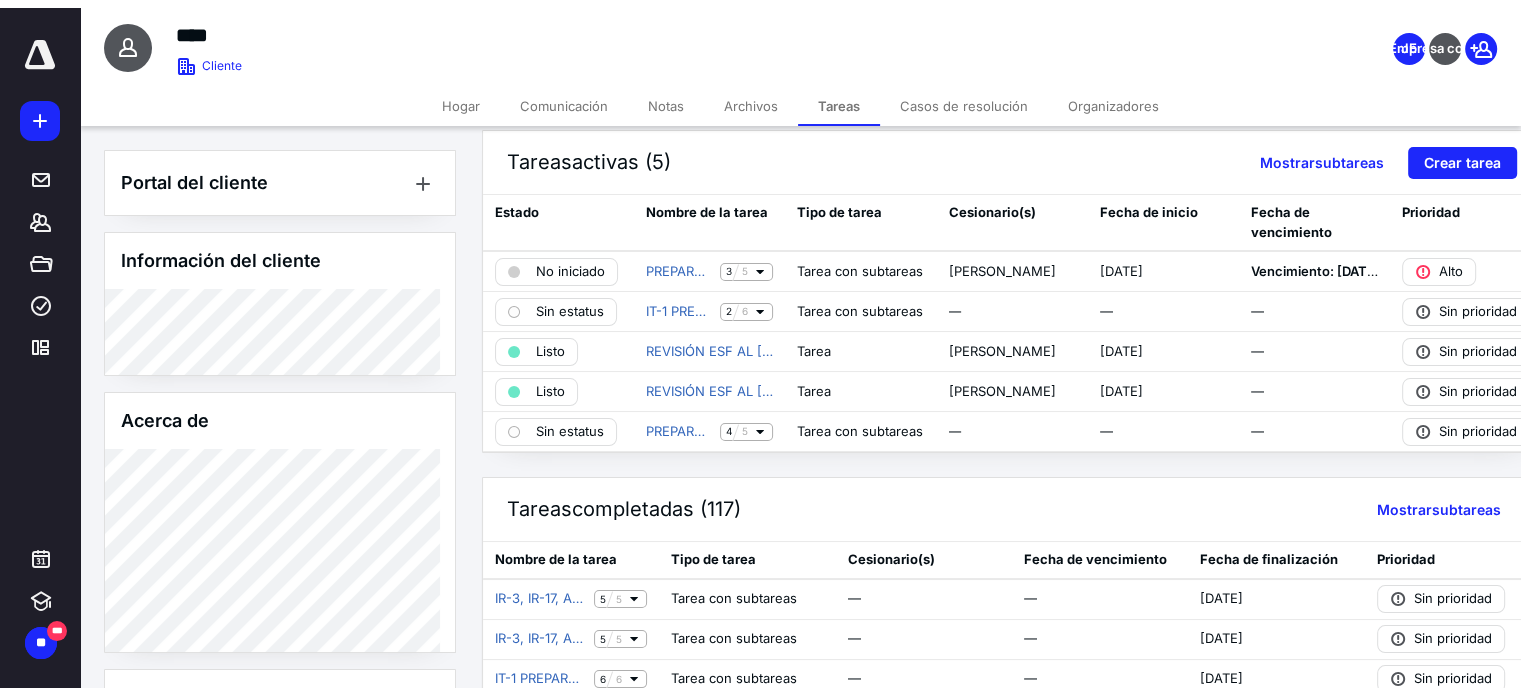 scroll, scrollTop: 0, scrollLeft: 0, axis: both 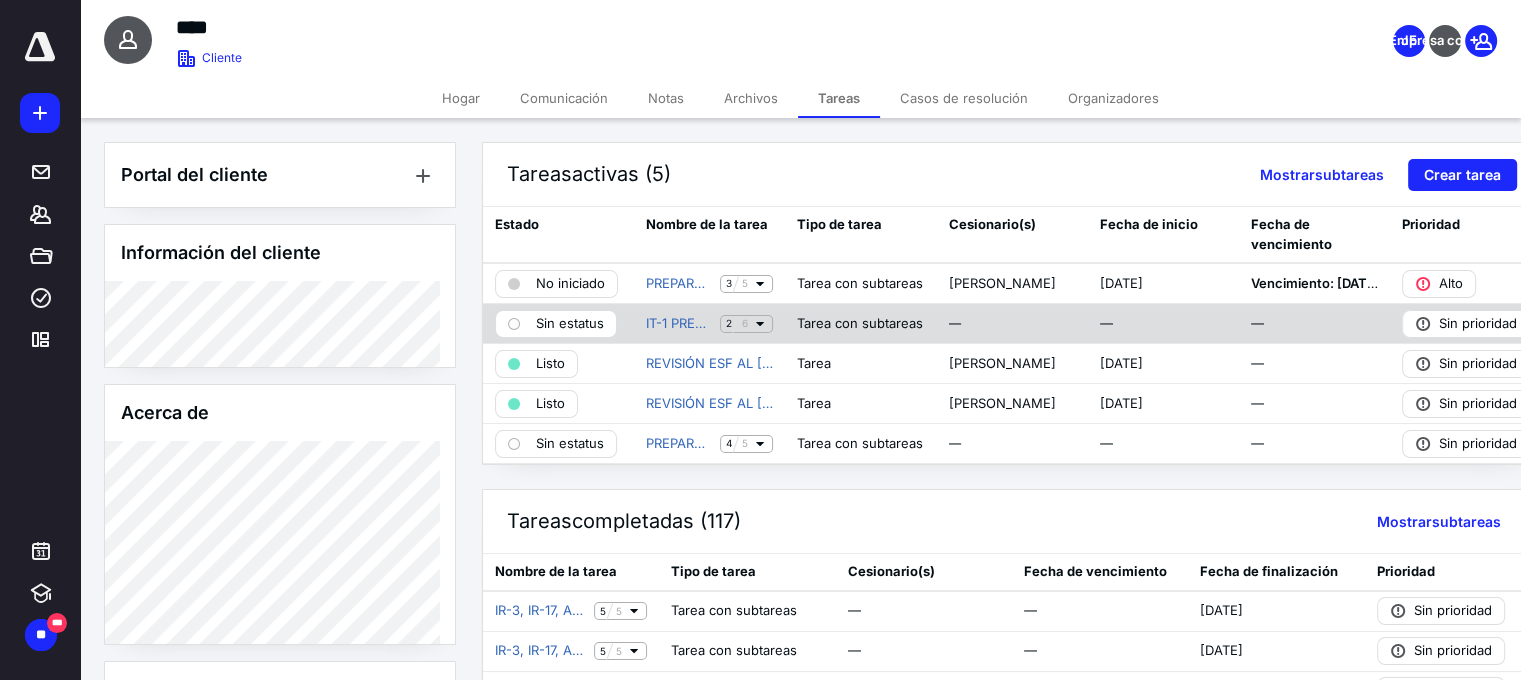click on "Sin estatus" at bounding box center [570, 323] 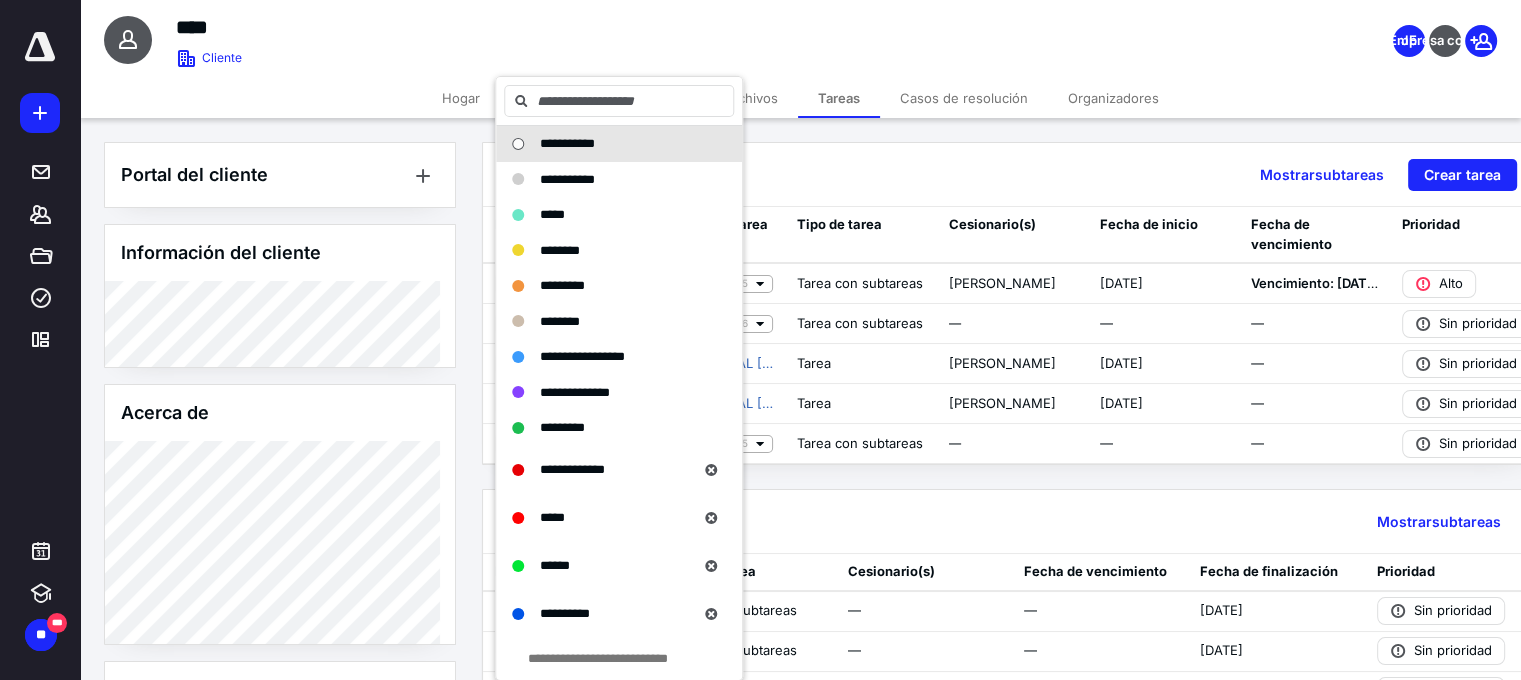 click on "**** Cliente JE Empresa conjunta" at bounding box center [800, 39] 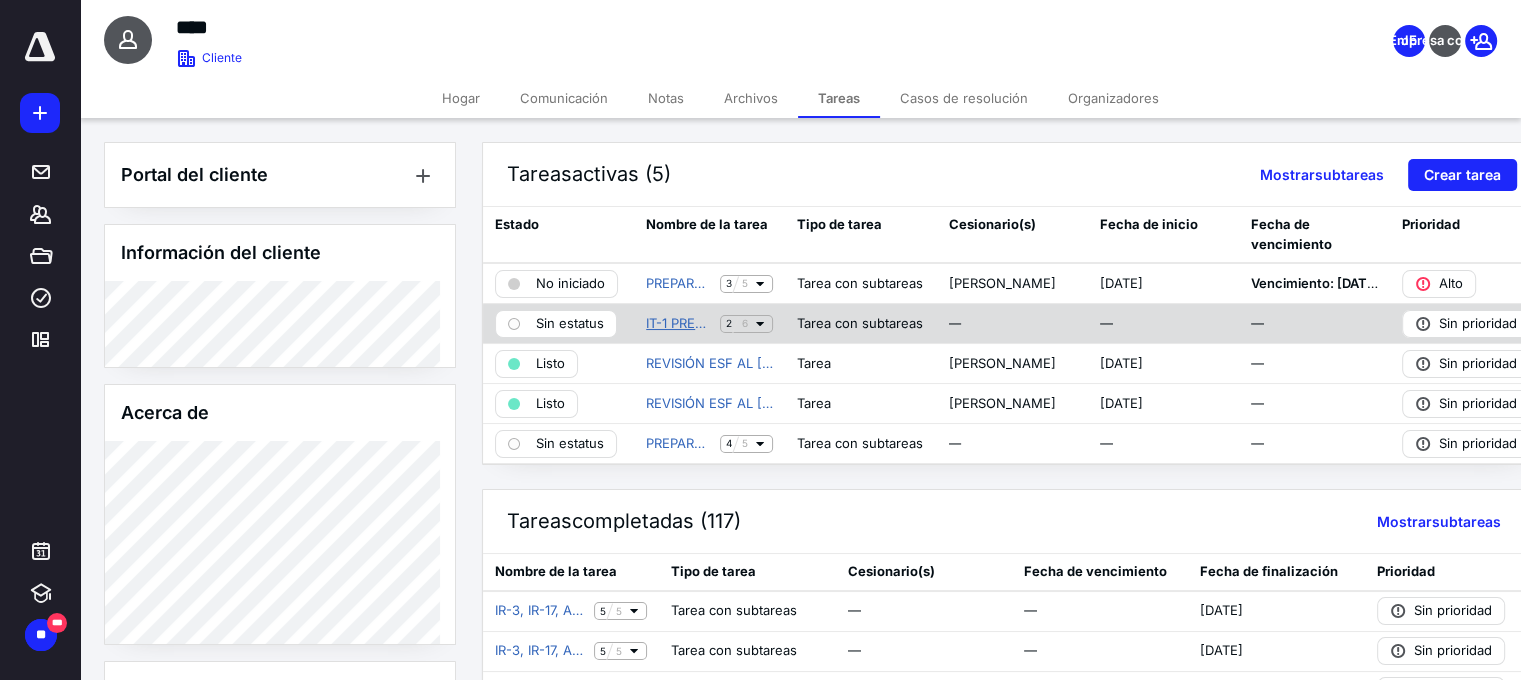 click on "IT-1 PREPARAR / REVISAR" at bounding box center [724, 323] 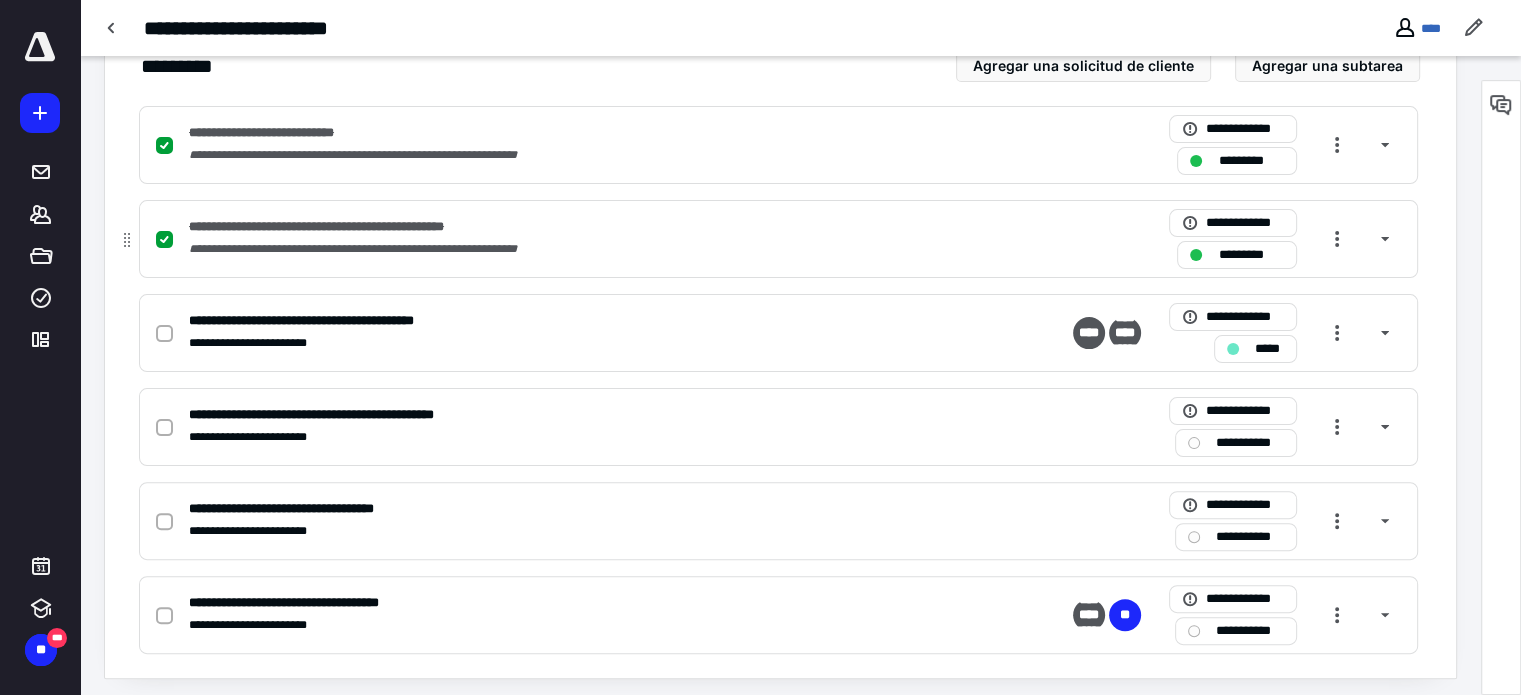 scroll, scrollTop: 79, scrollLeft: 0, axis: vertical 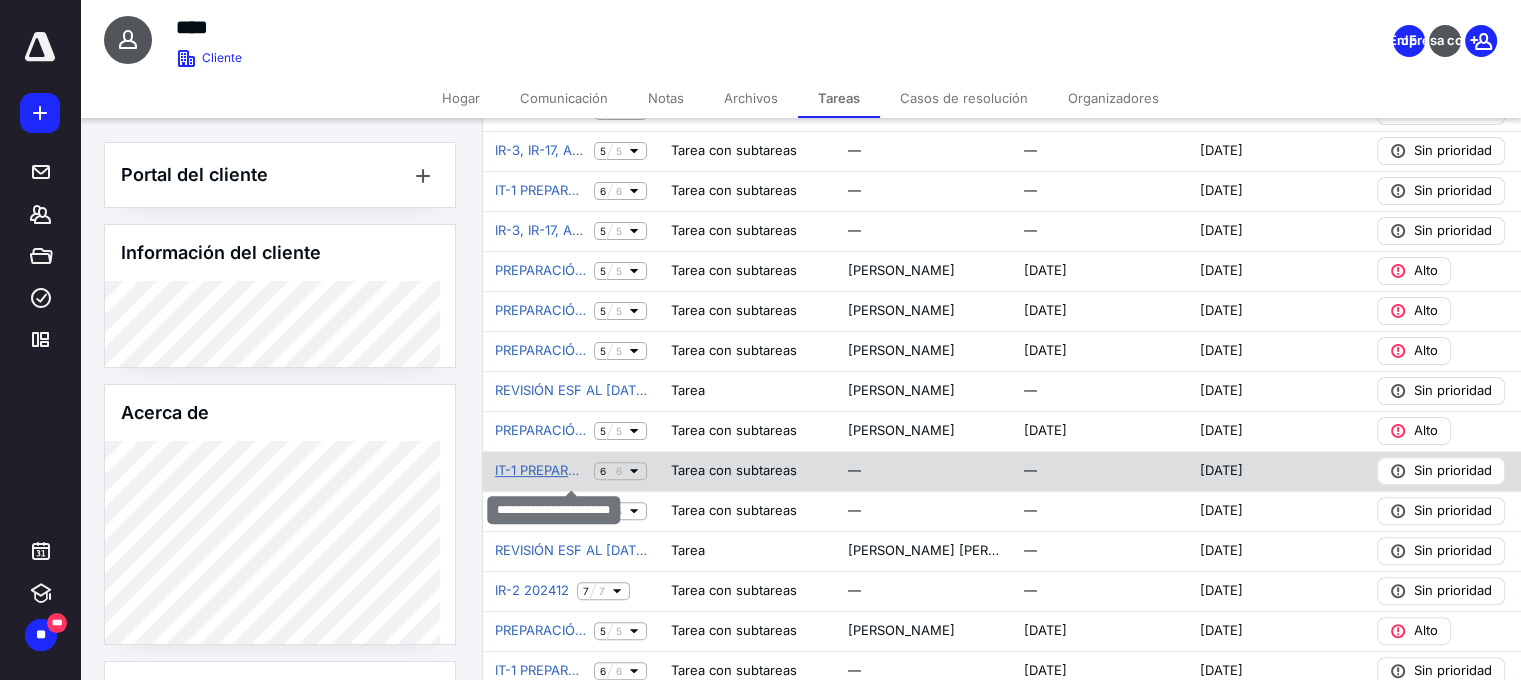 click on "IT-1 PREPARAR / REVISAR" at bounding box center [573, 470] 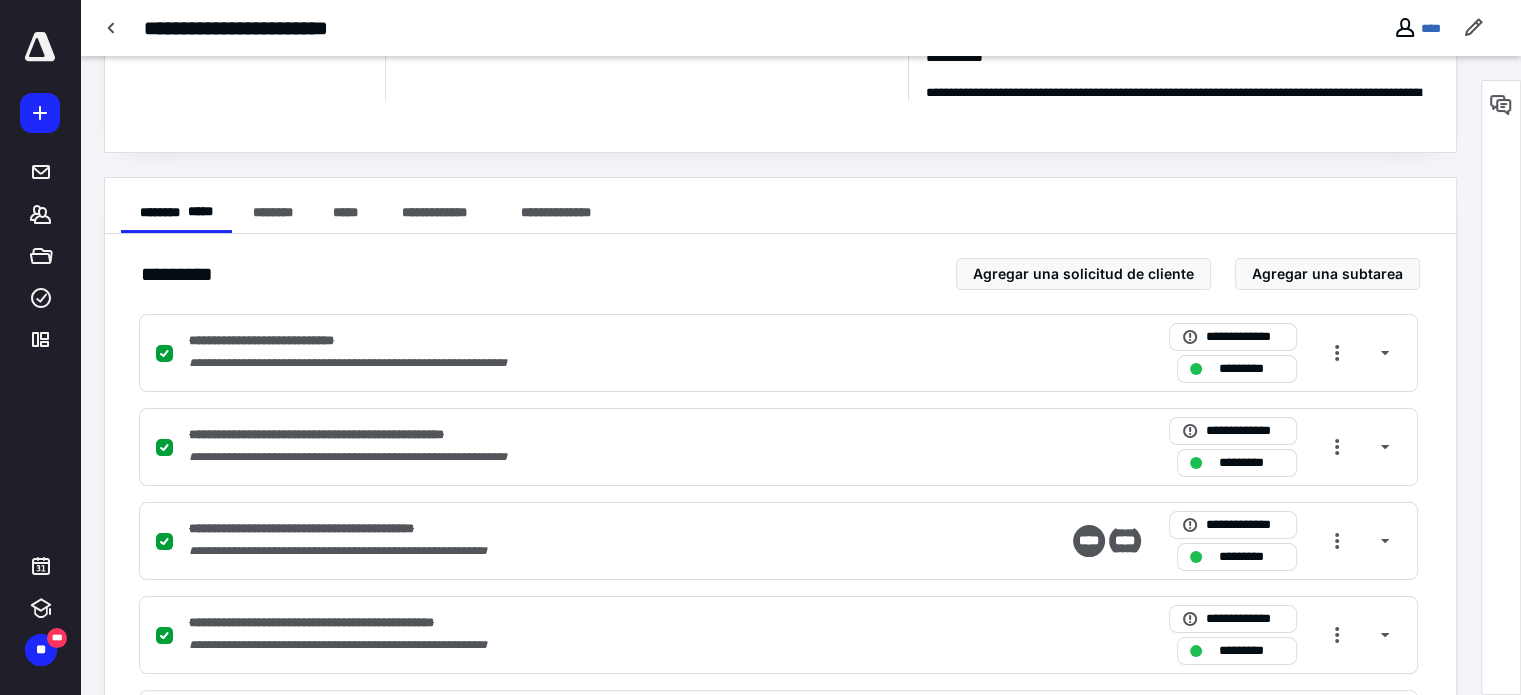 scroll, scrollTop: 0, scrollLeft: 0, axis: both 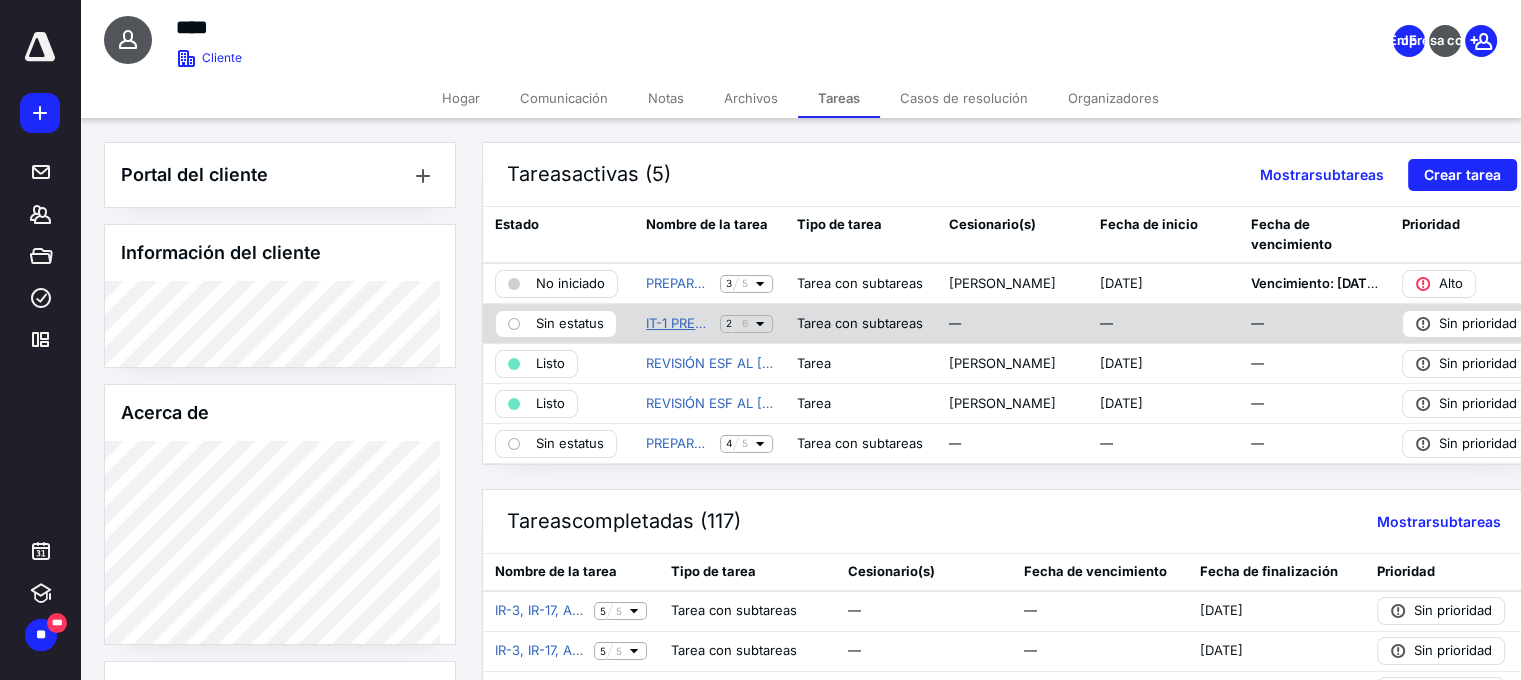click on "IT-1 PREPARAR / REVISAR" at bounding box center [724, 323] 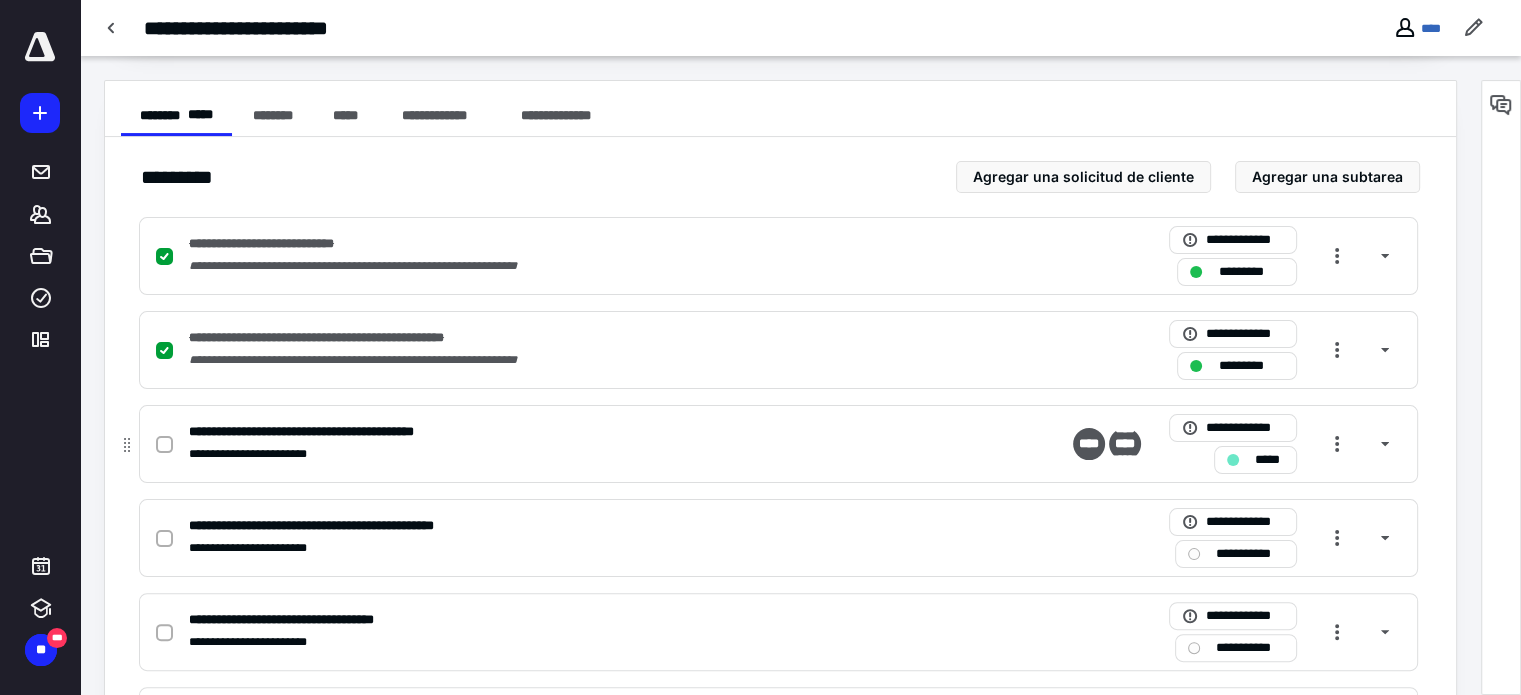 scroll, scrollTop: 400, scrollLeft: 0, axis: vertical 